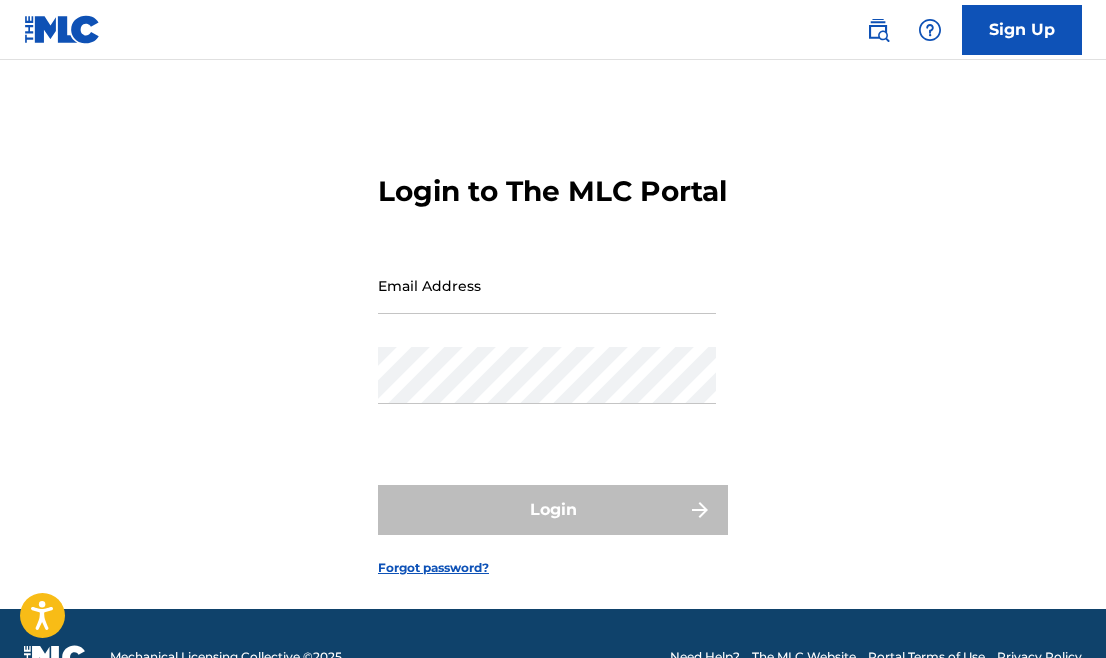 scroll, scrollTop: 0, scrollLeft: 0, axis: both 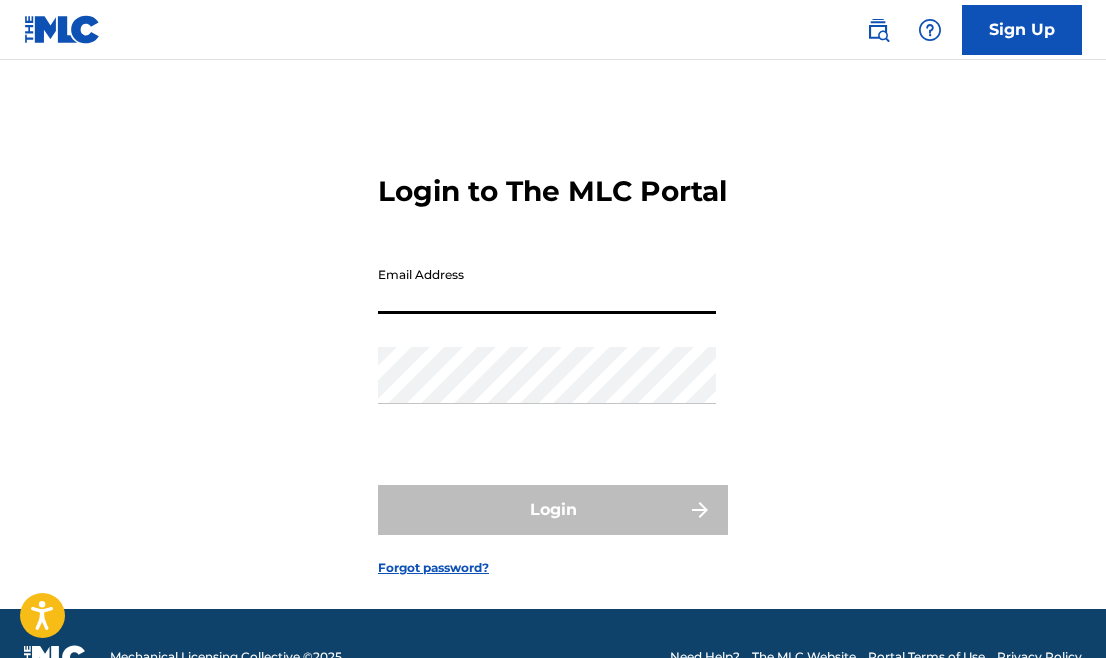 click on "Email Address" at bounding box center (547, 285) 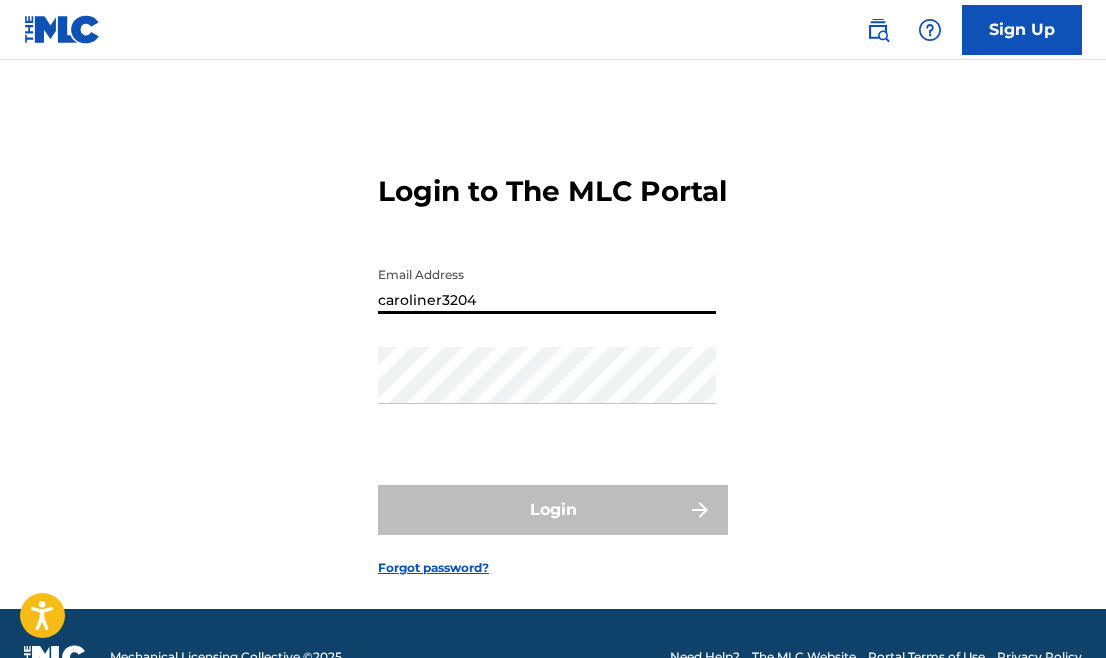 type on "[EMAIL_ADDRESS][DOMAIN_NAME]" 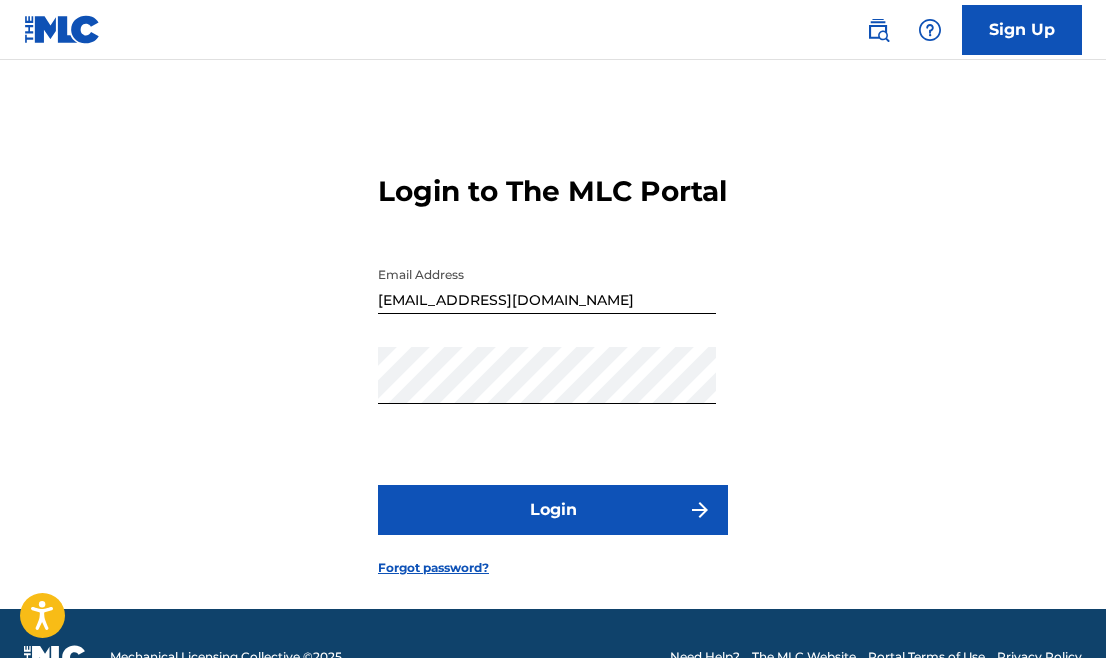 click on "Login" at bounding box center (553, 510) 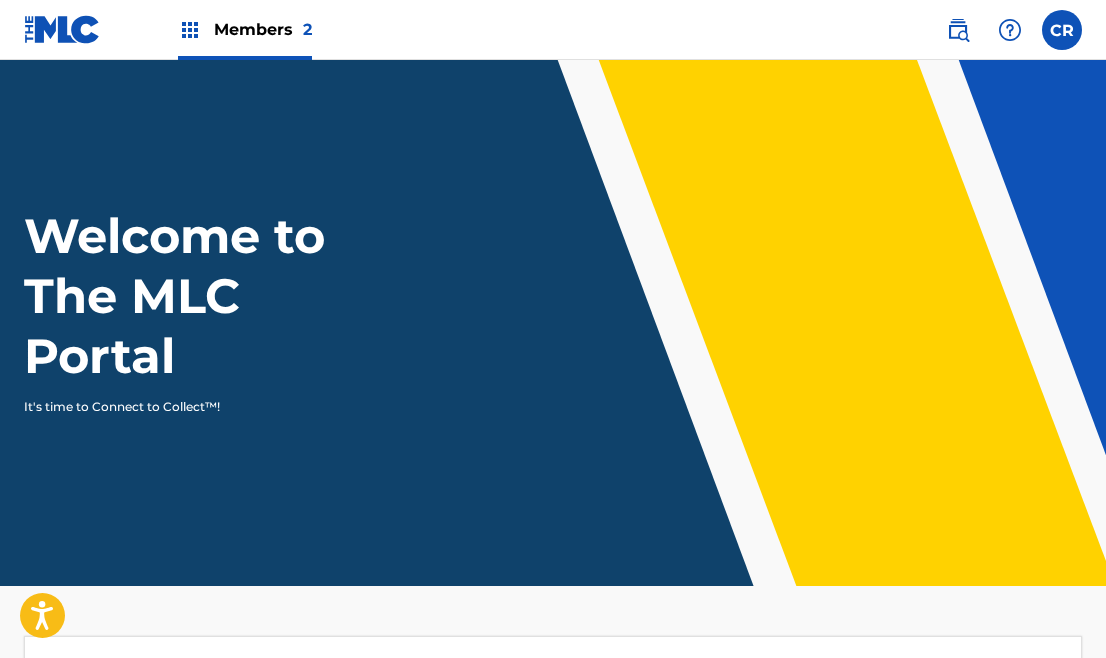 scroll, scrollTop: 0, scrollLeft: 0, axis: both 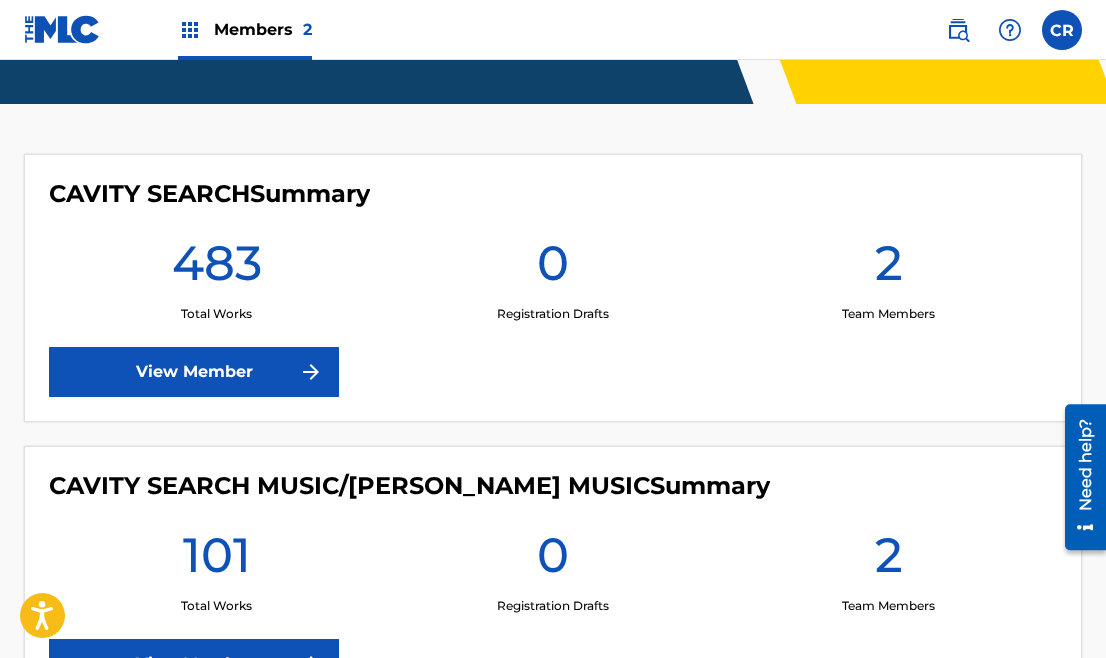 click on "View Member" at bounding box center [194, 372] 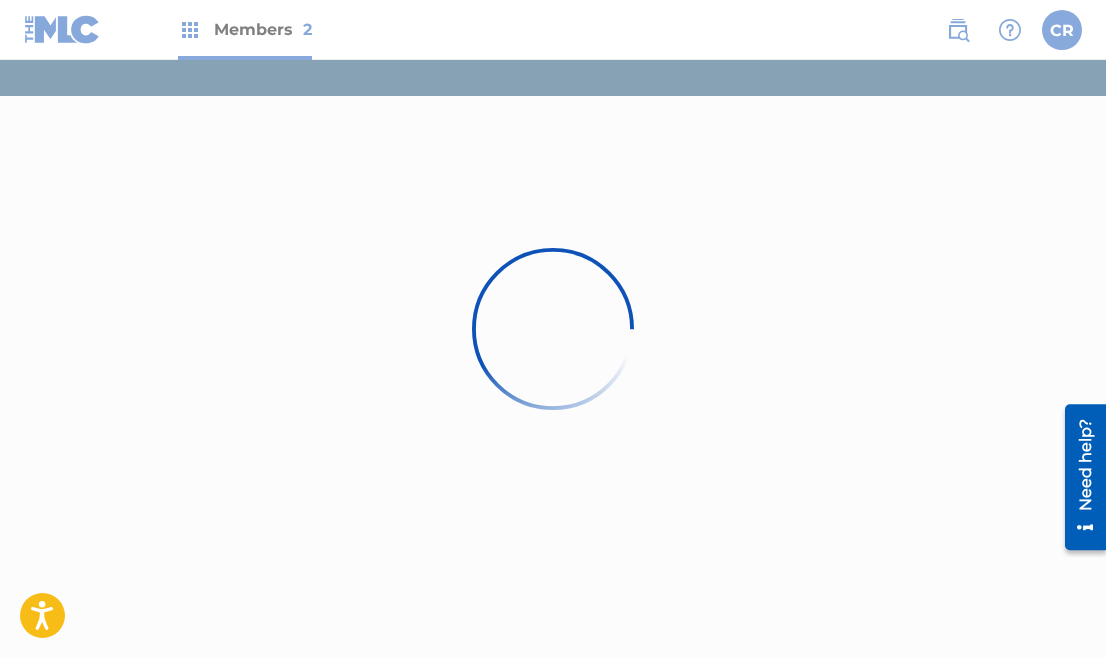 scroll, scrollTop: 0, scrollLeft: 0, axis: both 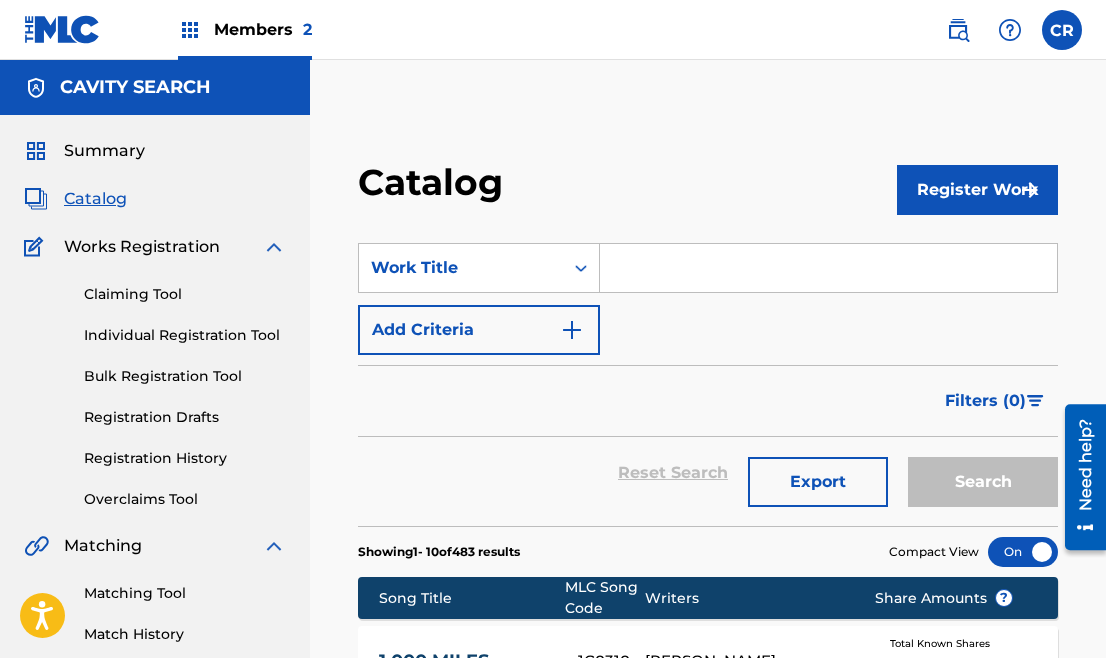 click at bounding box center [828, 268] 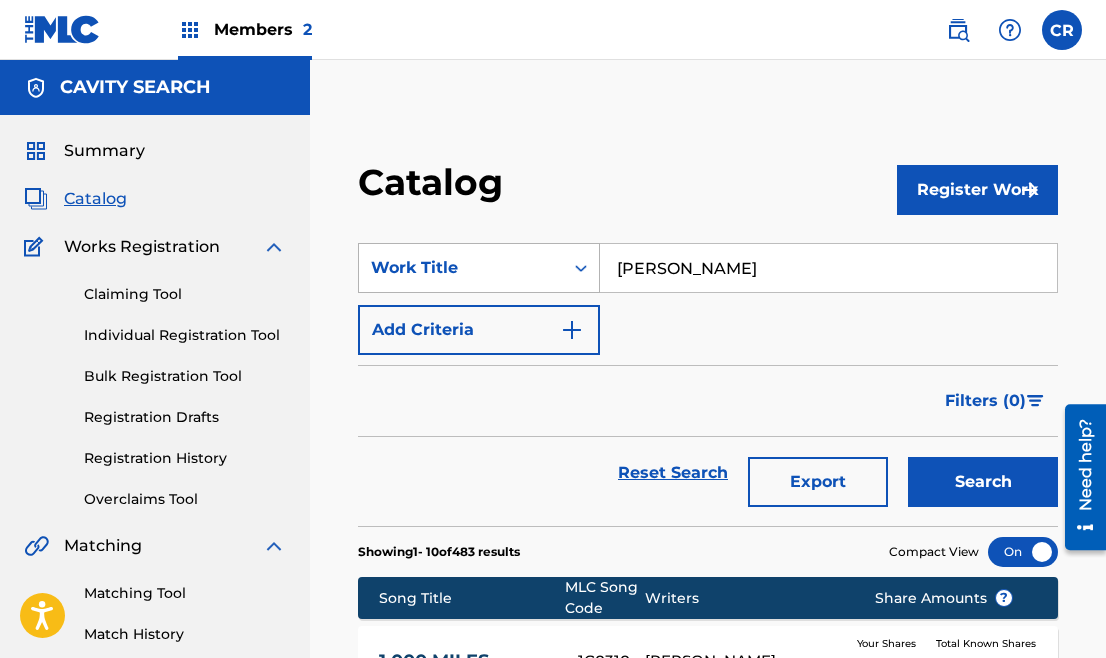 type on "[PERSON_NAME]" 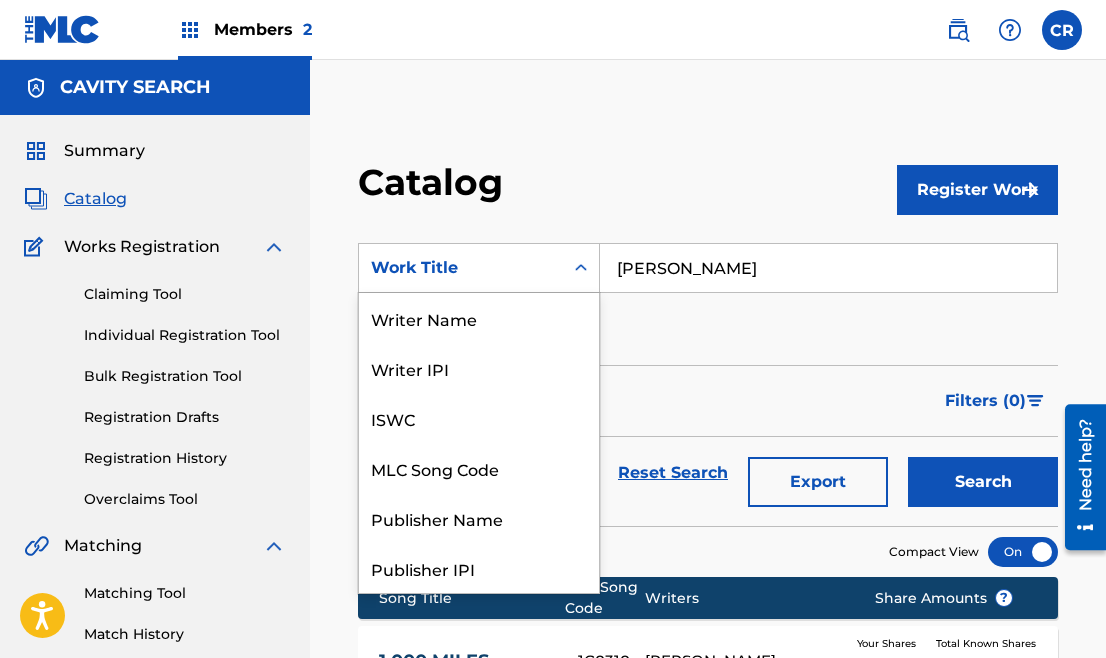 click at bounding box center [581, 268] 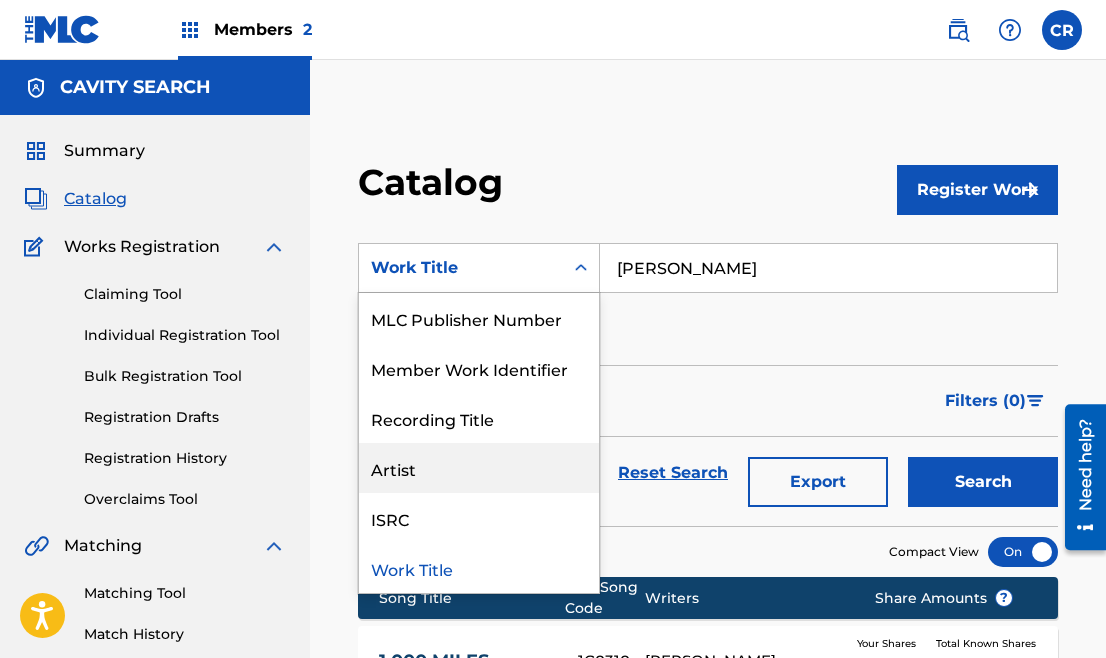 click on "Artist" at bounding box center (479, 468) 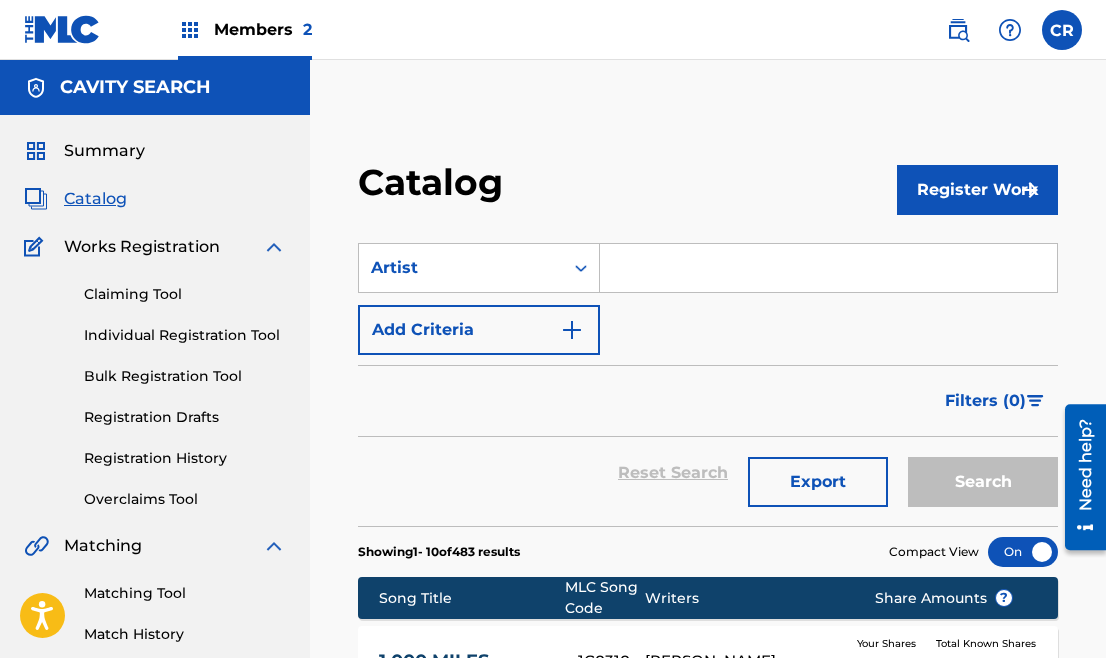 click on "SearchWithCriteriac198247b-7154-413e-9f18-bce15555aaac Artist Add Criteria Filter Hold Filters Overclaim   Dispute   Remove Filters Apply Filters Filters ( 0 ) Reset Search Export Search" at bounding box center [708, 372] 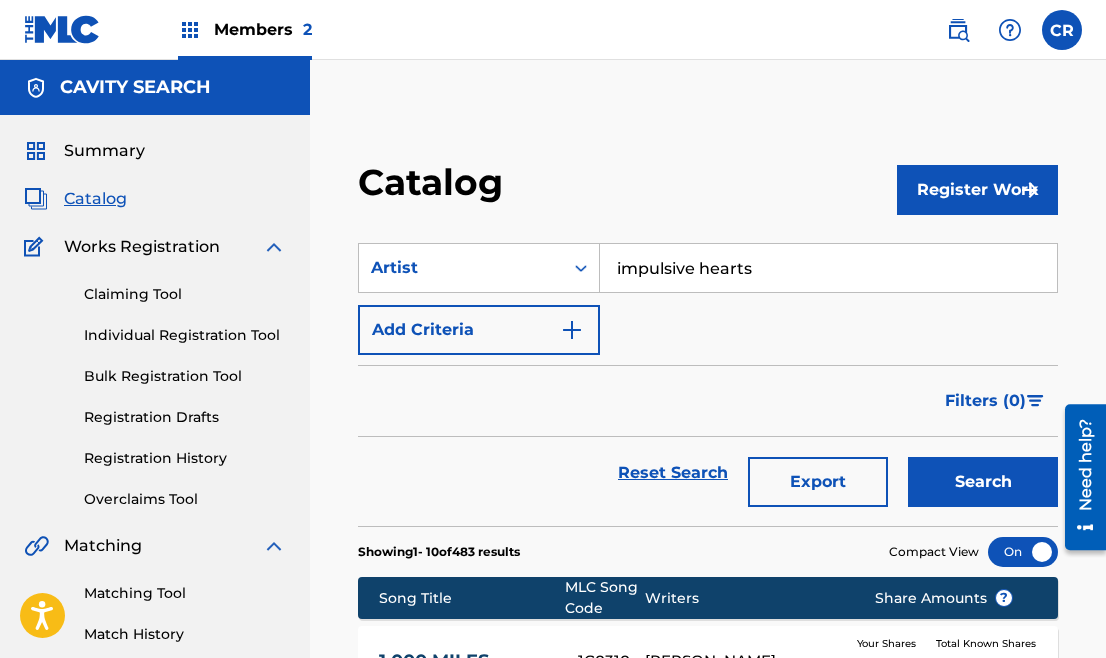 type on "impulsive hearts" 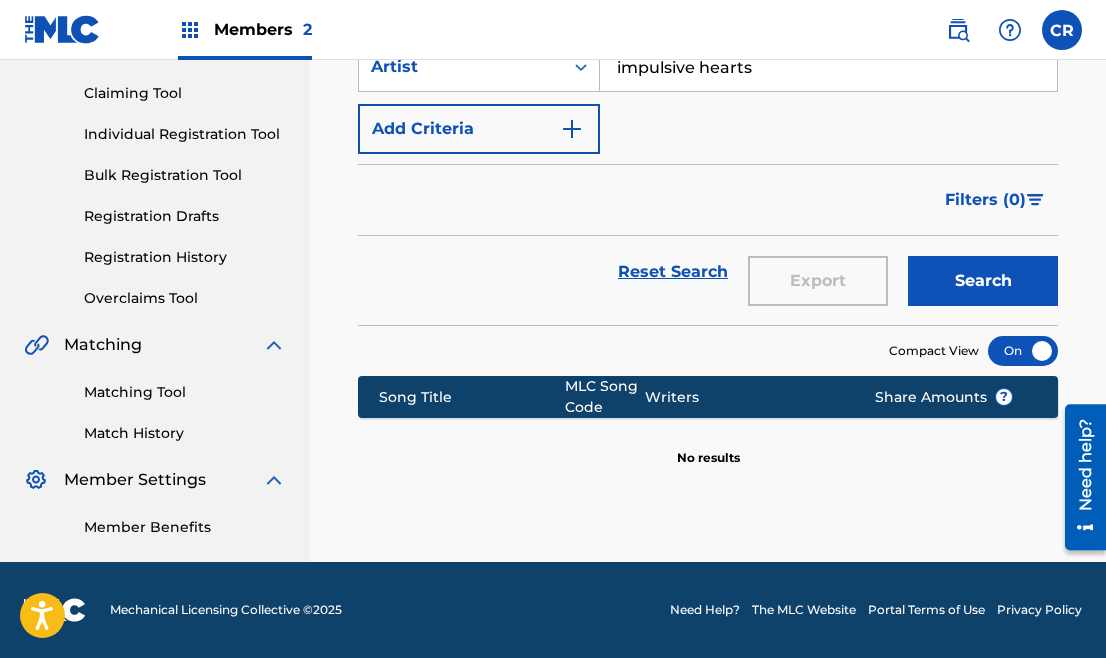 scroll, scrollTop: 0, scrollLeft: 0, axis: both 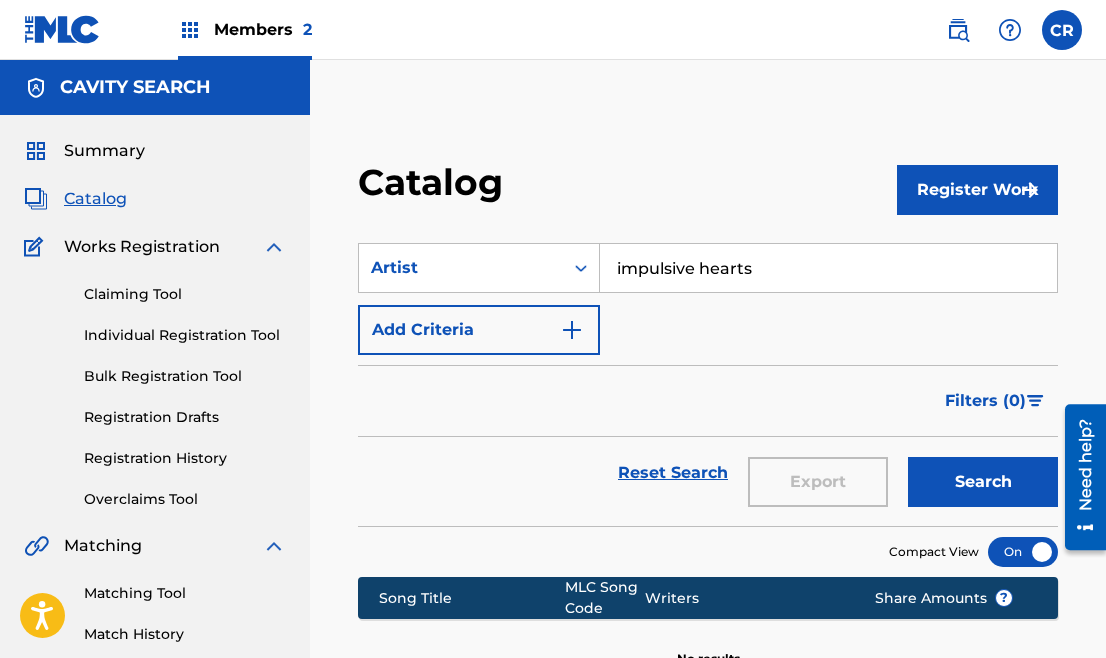 click on "CAVITY SEARCH" at bounding box center [135, 87] 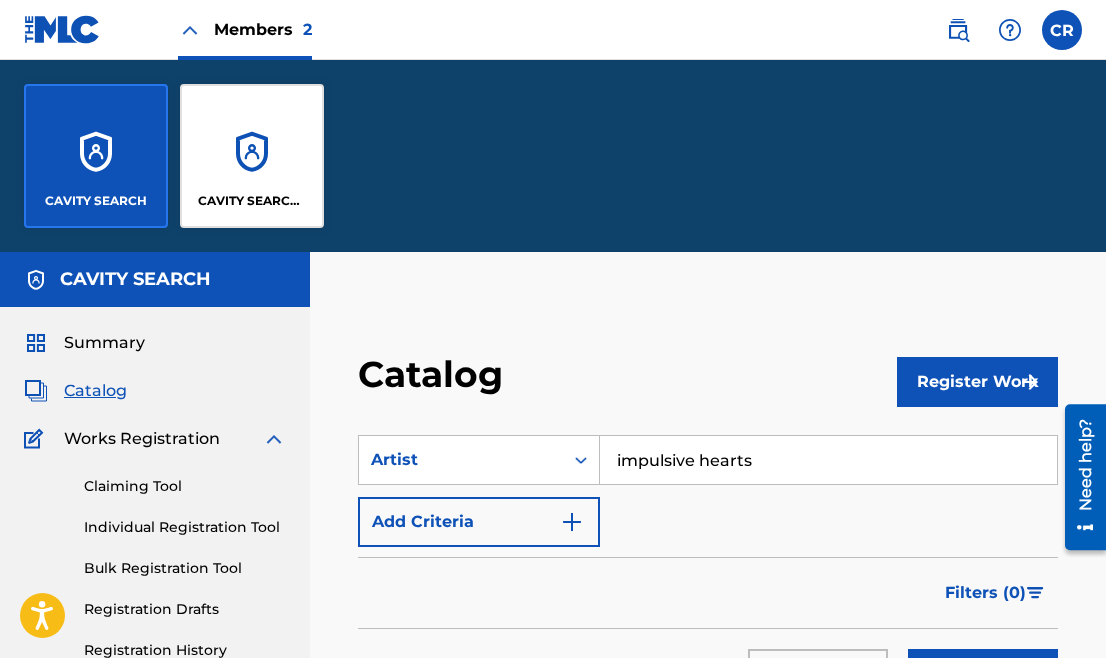 click on "CAVITY SEARCH" at bounding box center [96, 201] 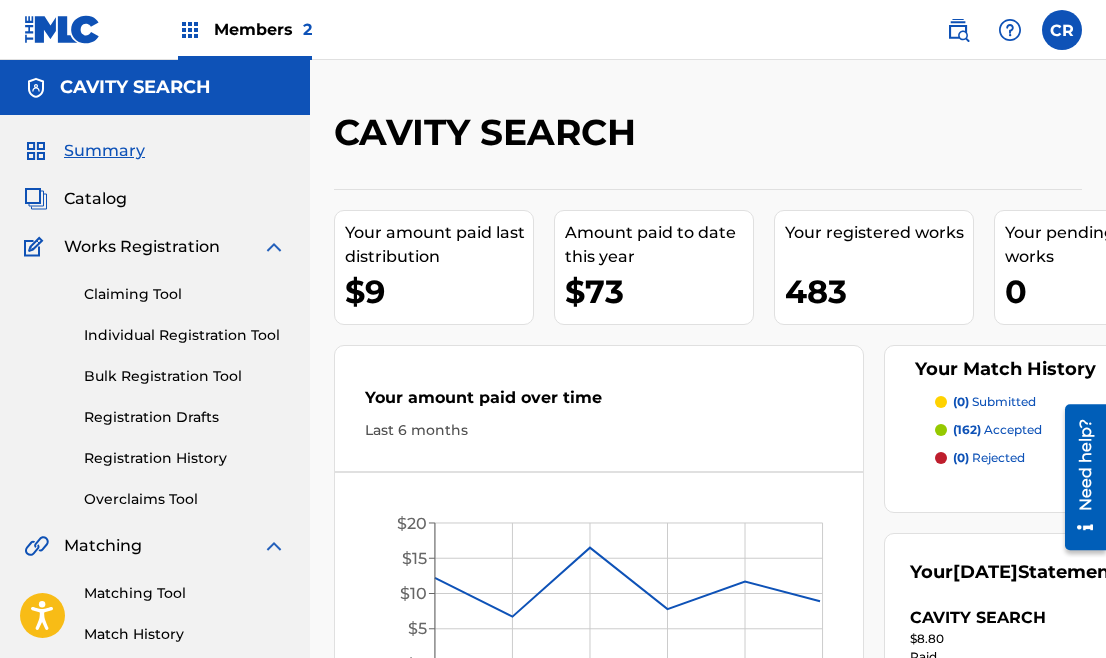 click on "Members    2" at bounding box center [263, 29] 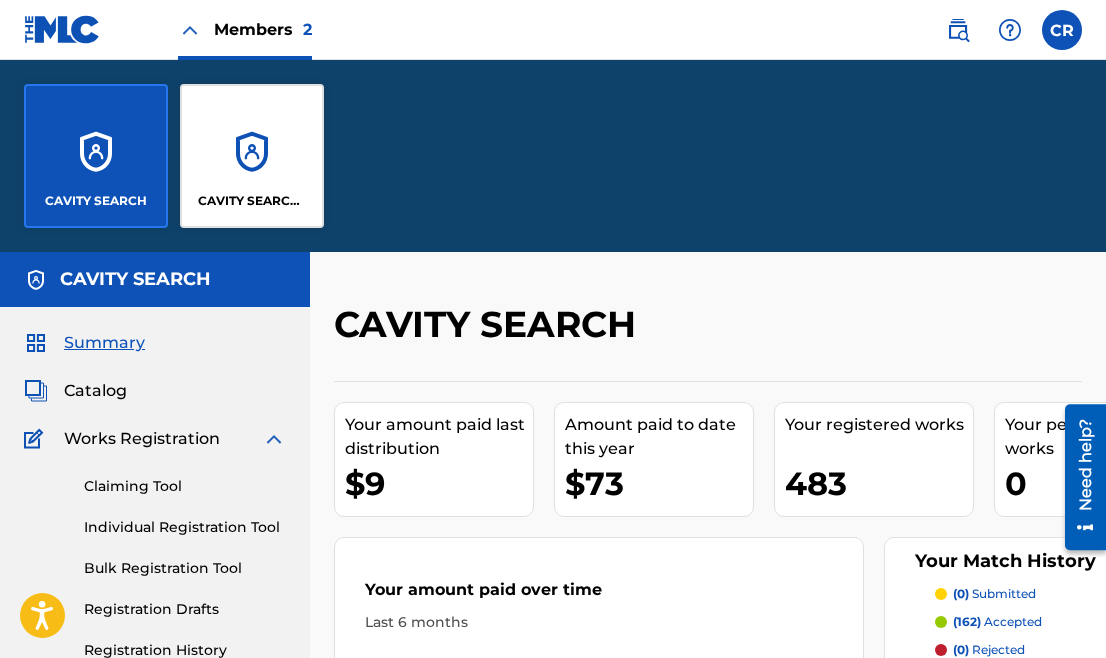 click on "CAVITY SEARCH MUSIC/[PERSON_NAME] MUSIC" at bounding box center (252, 156) 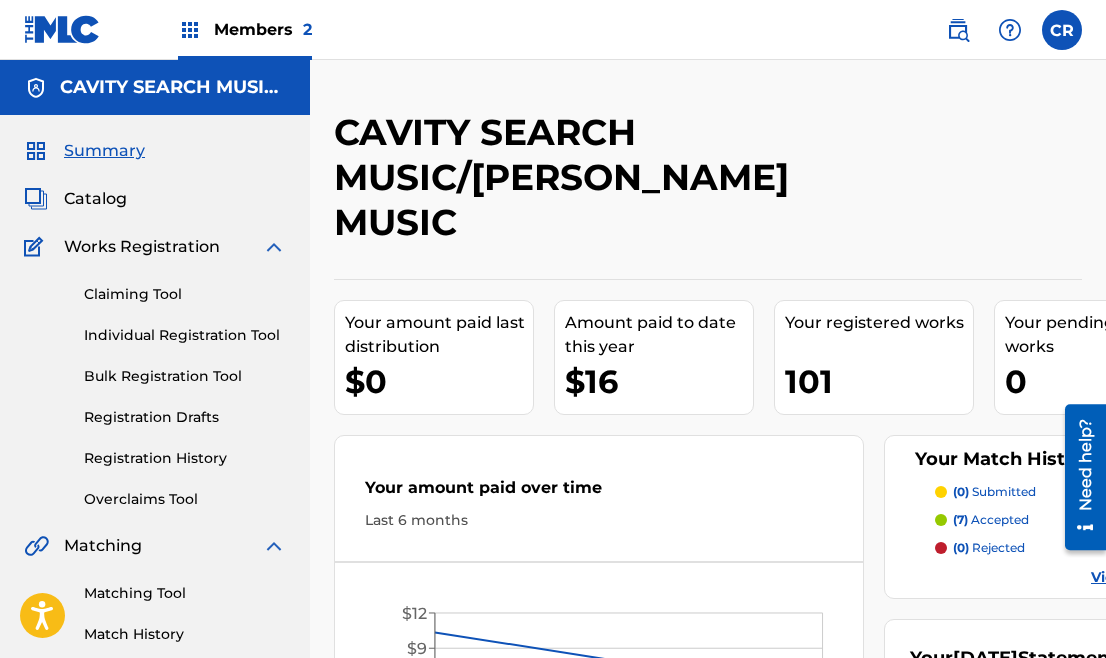 click on "Catalog" at bounding box center (155, 199) 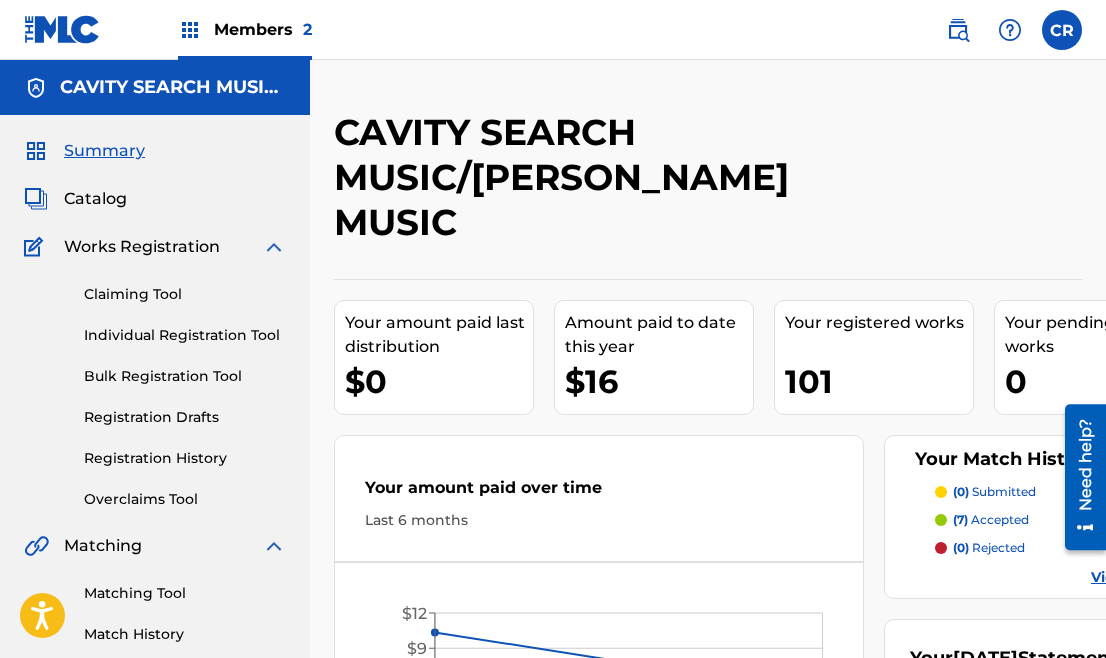 click on "Catalog" at bounding box center (95, 199) 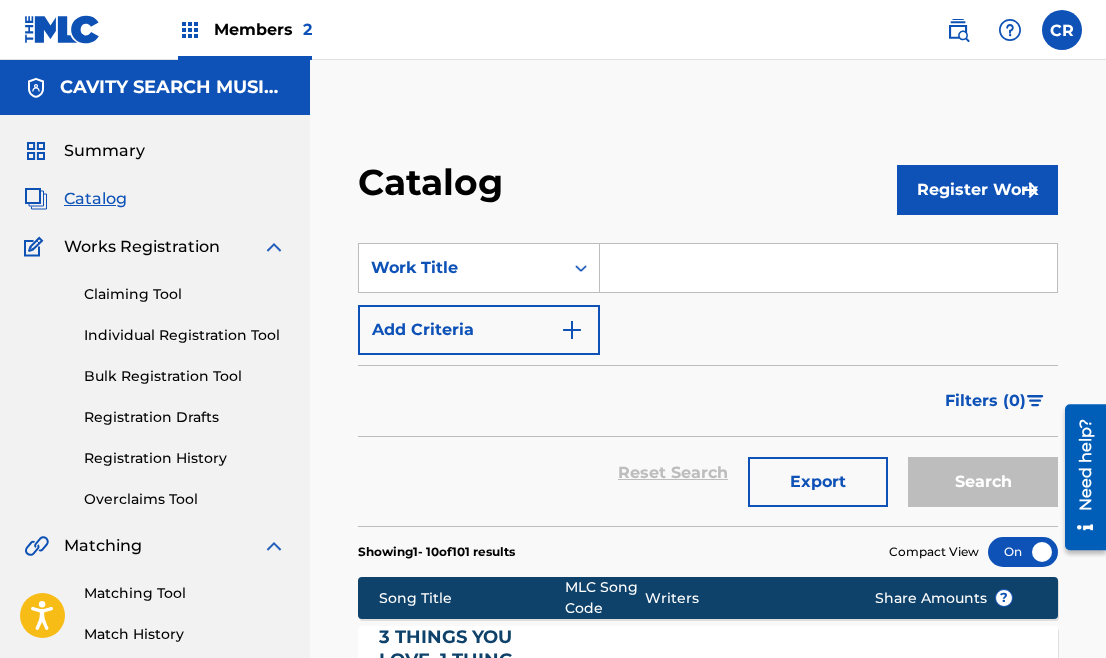 click at bounding box center (828, 268) 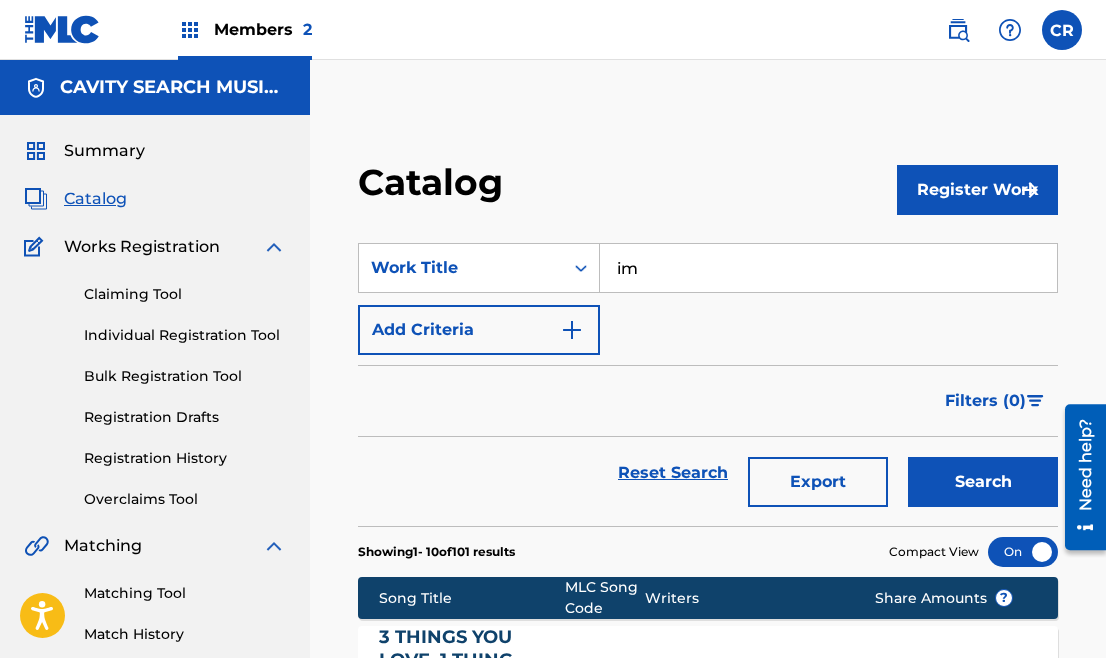 type on "i" 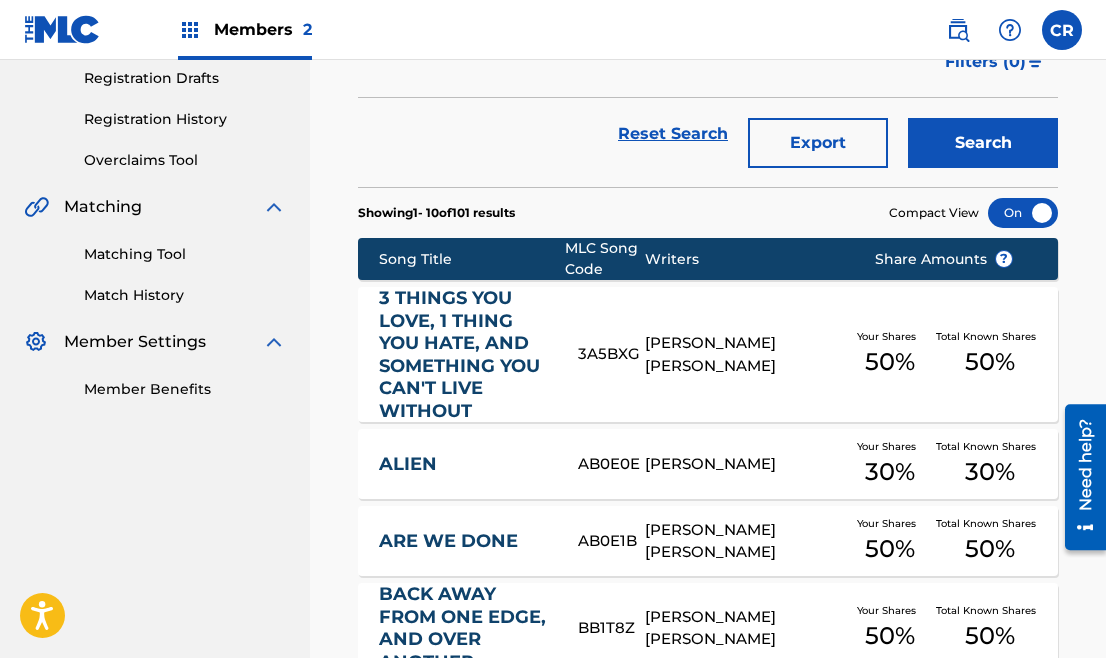scroll, scrollTop: 0, scrollLeft: 0, axis: both 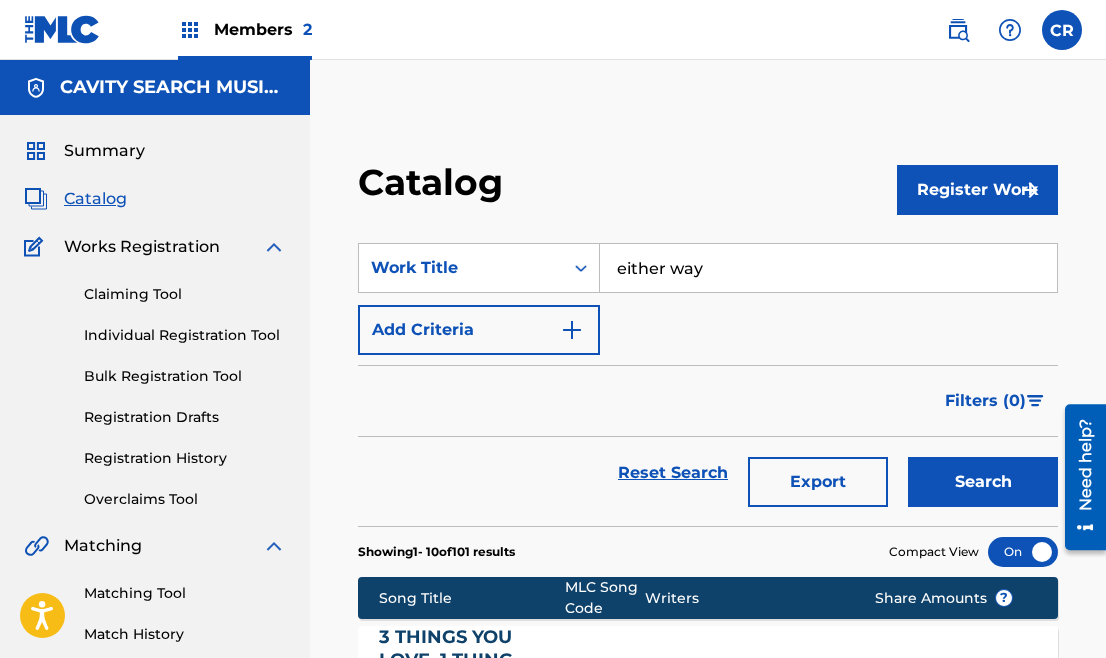 type on "either way" 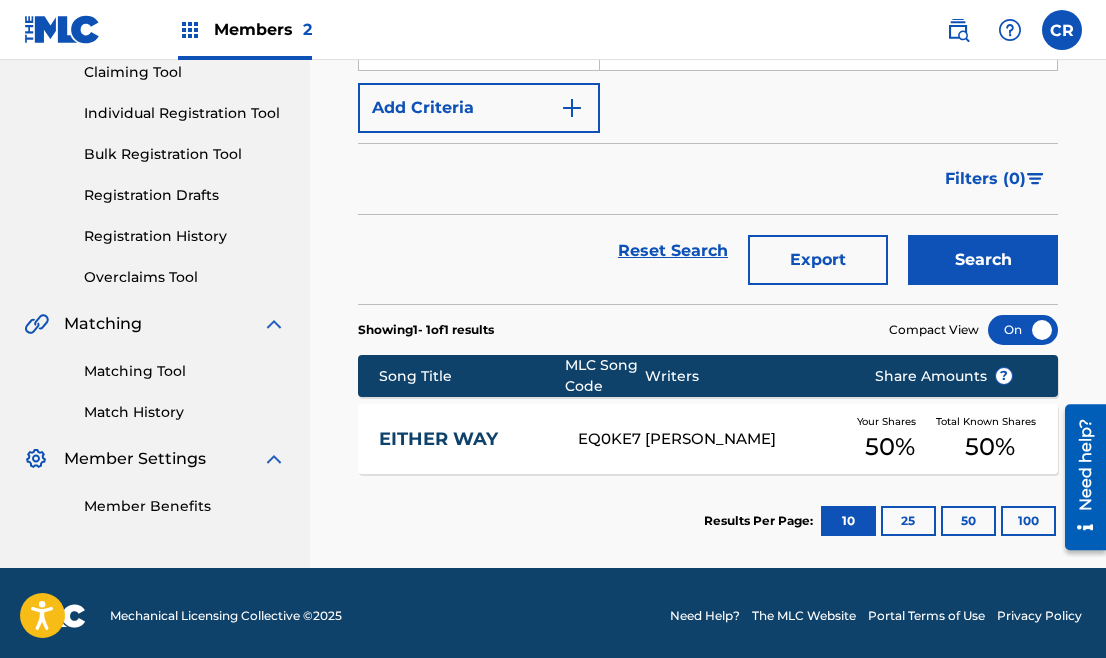 scroll, scrollTop: 227, scrollLeft: 0, axis: vertical 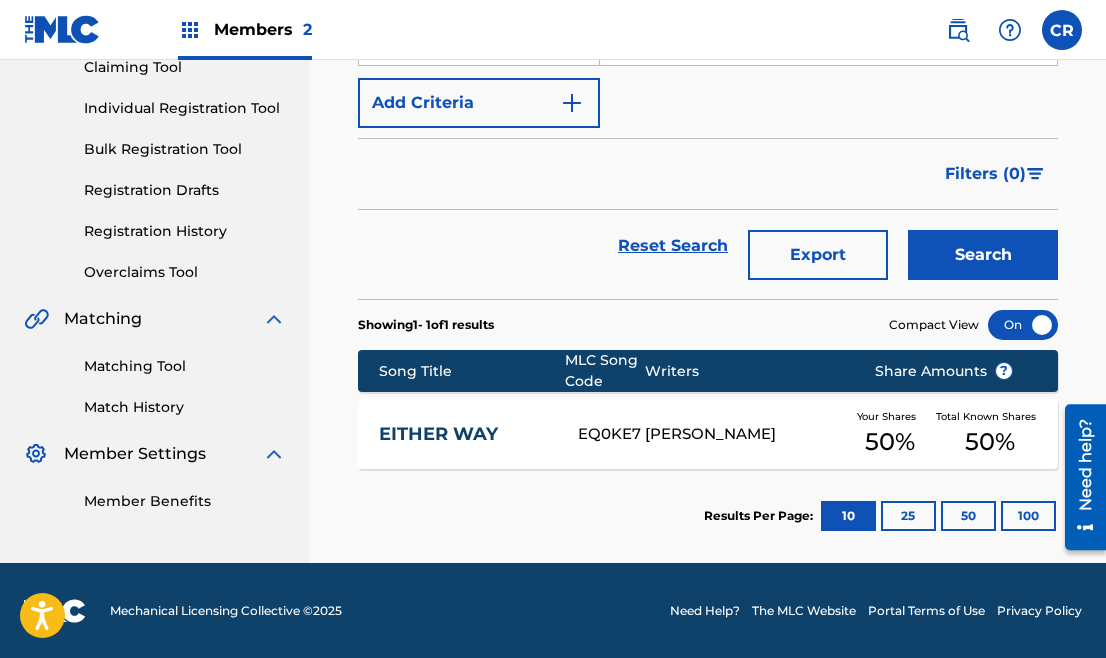 click on "[PERSON_NAME]" at bounding box center [745, 434] 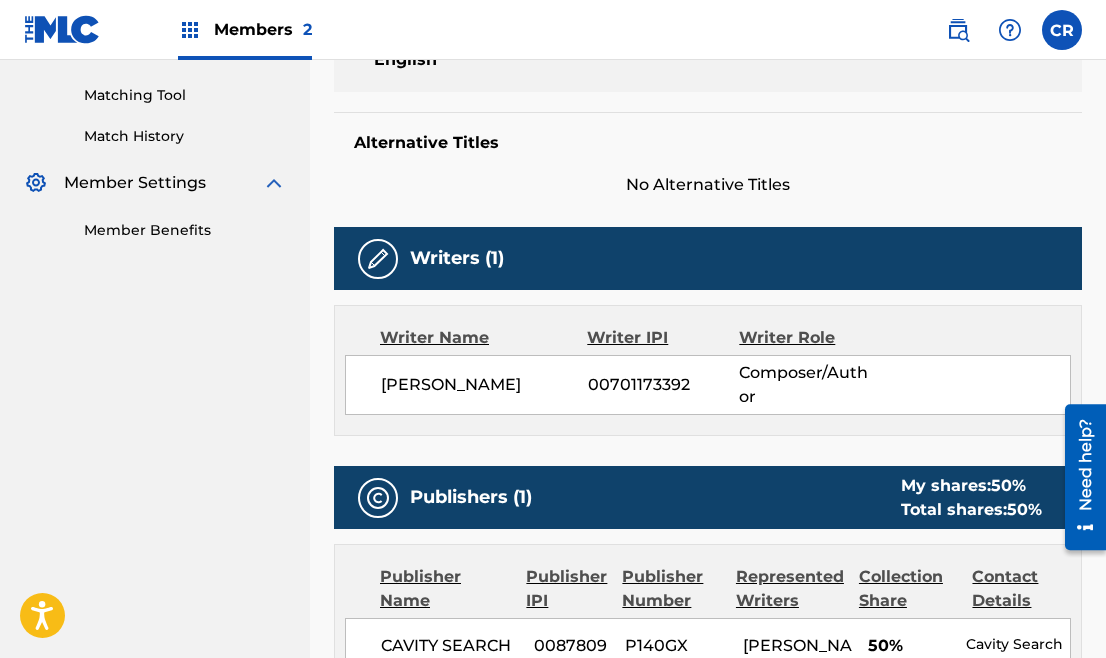 scroll, scrollTop: 502, scrollLeft: 0, axis: vertical 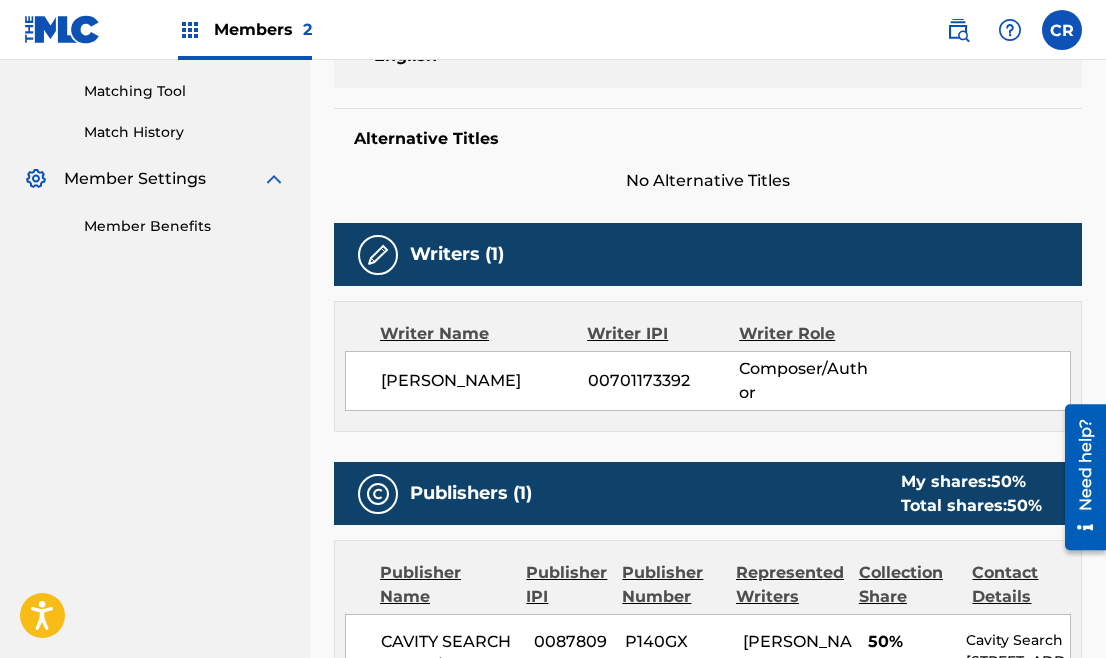 click on "00701173392" at bounding box center [664, 381] 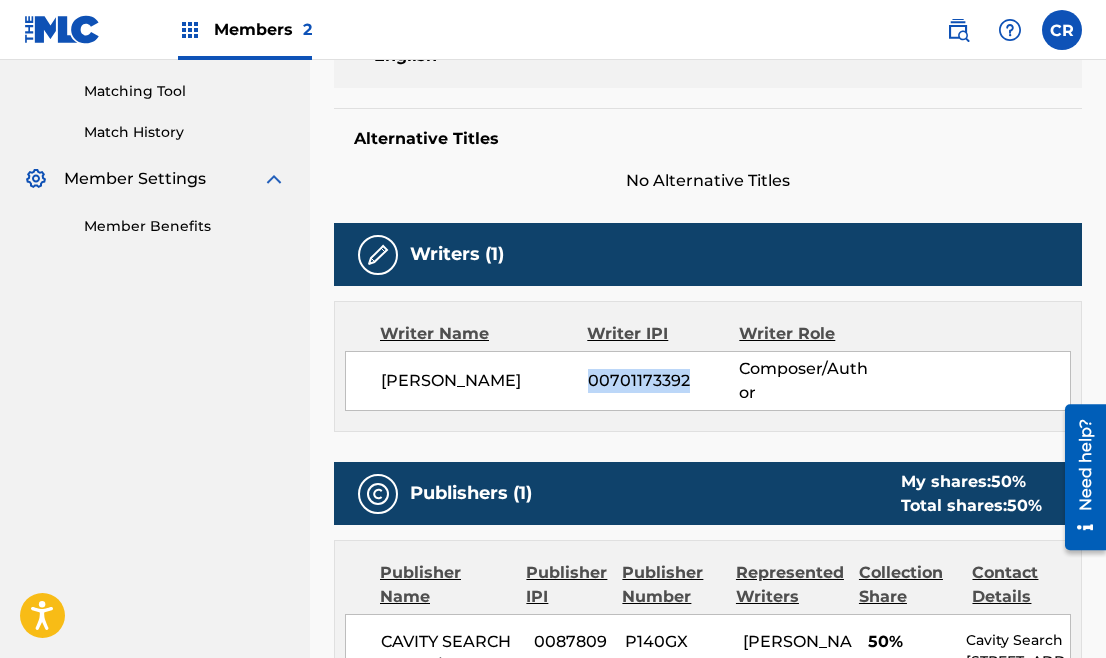 click on "00701173392" at bounding box center (664, 381) 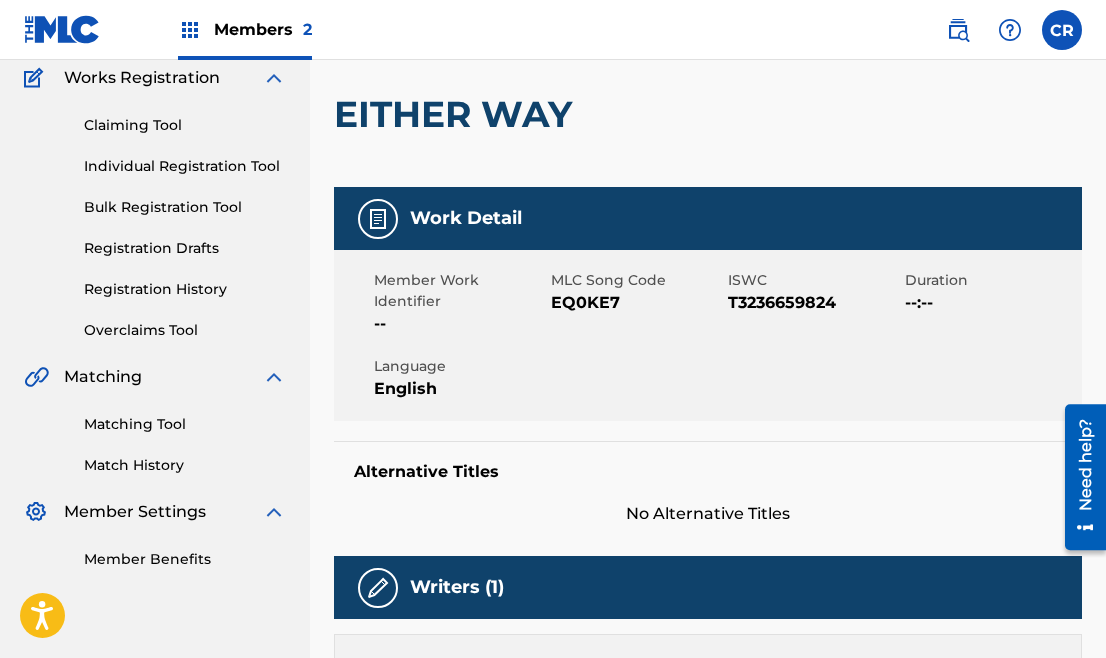 scroll, scrollTop: 0, scrollLeft: 0, axis: both 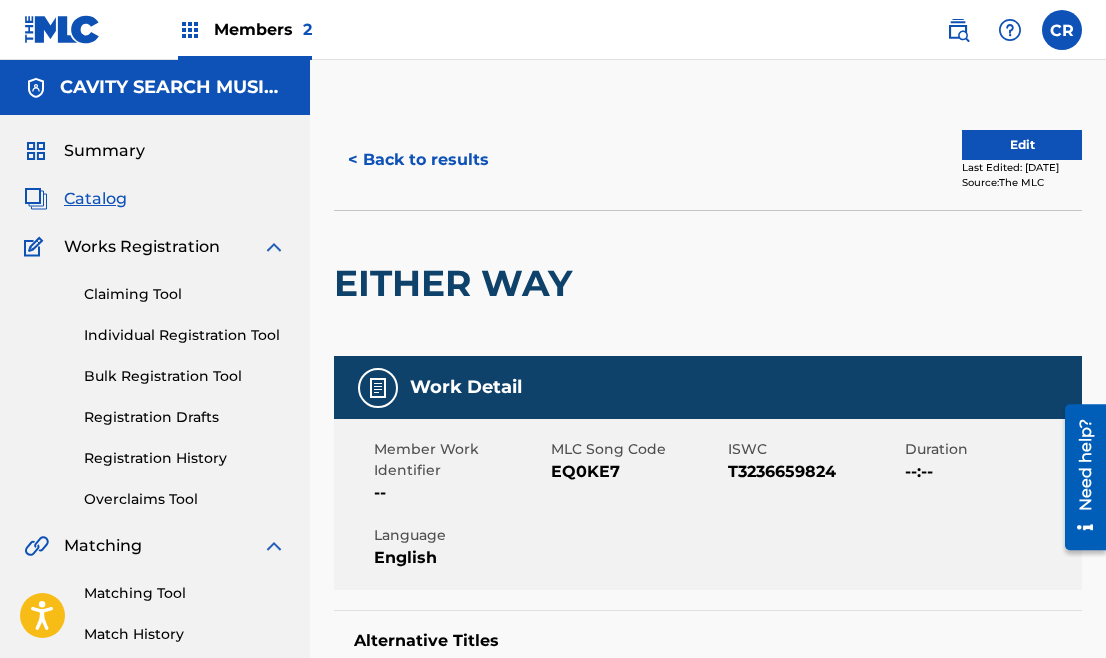 click on "< Back to results" at bounding box center [418, 160] 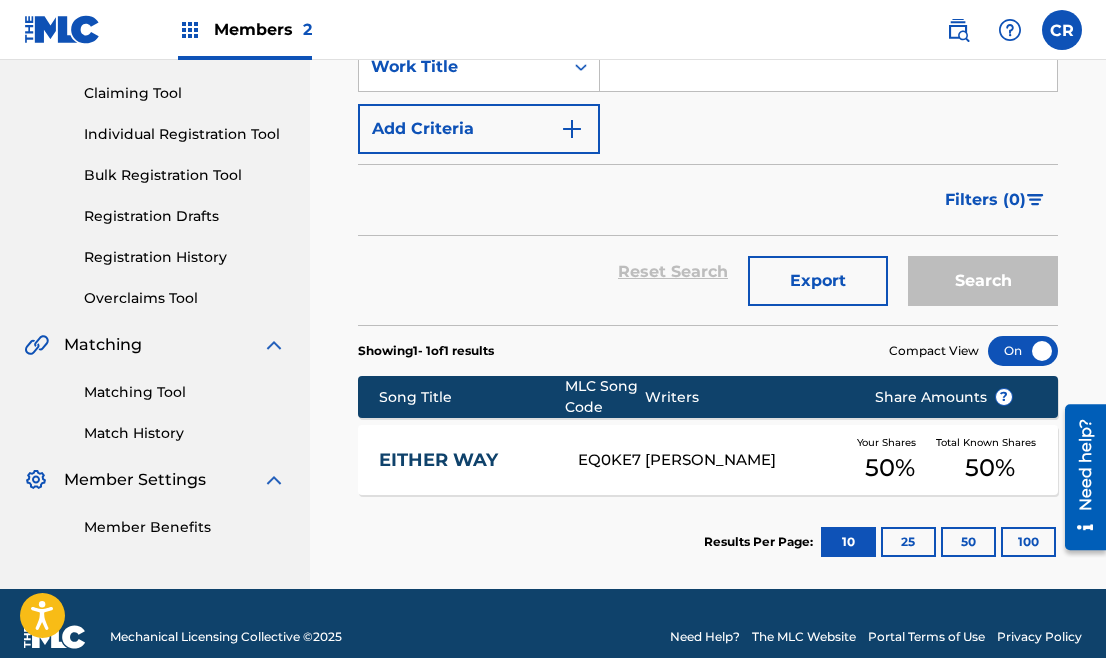scroll, scrollTop: 0, scrollLeft: 0, axis: both 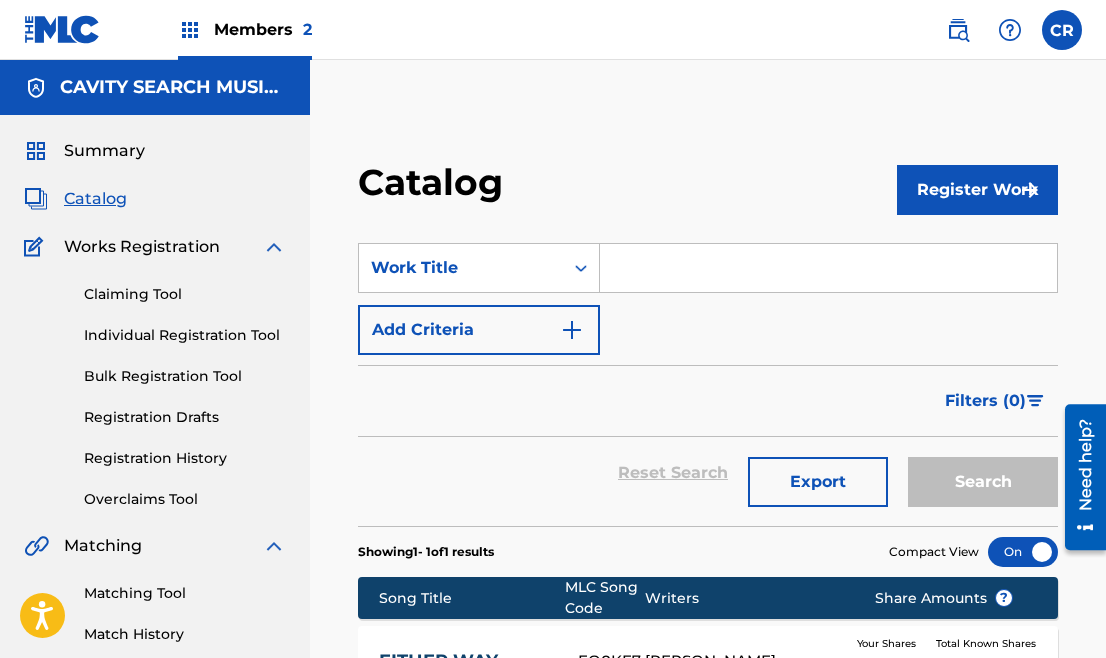 click at bounding box center [828, 268] 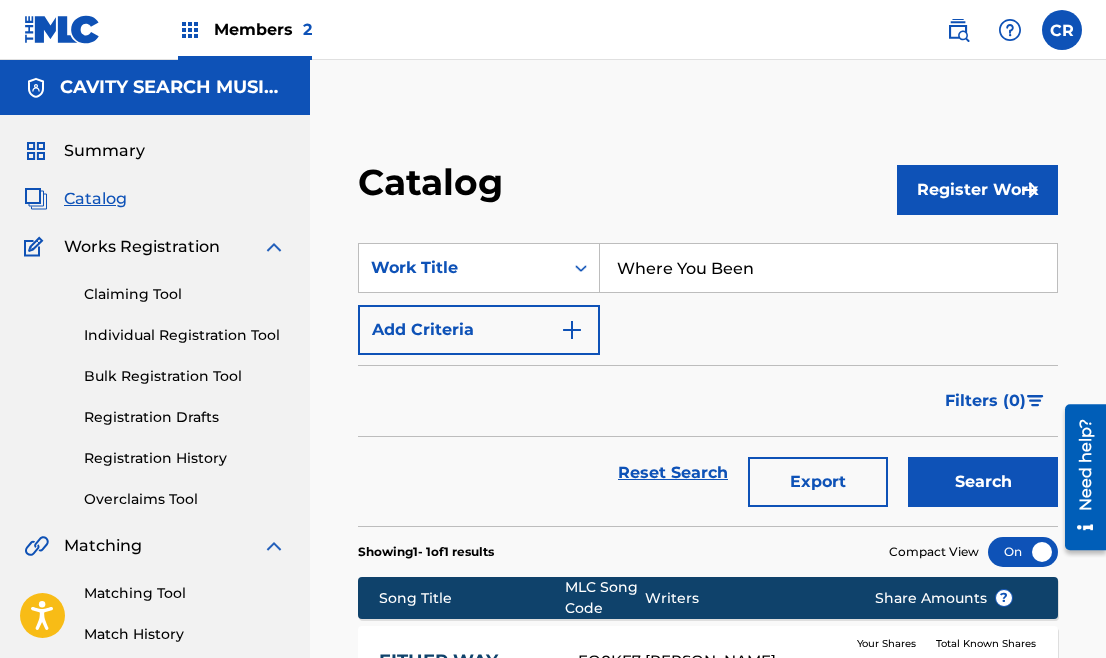 click on "Search" at bounding box center (983, 482) 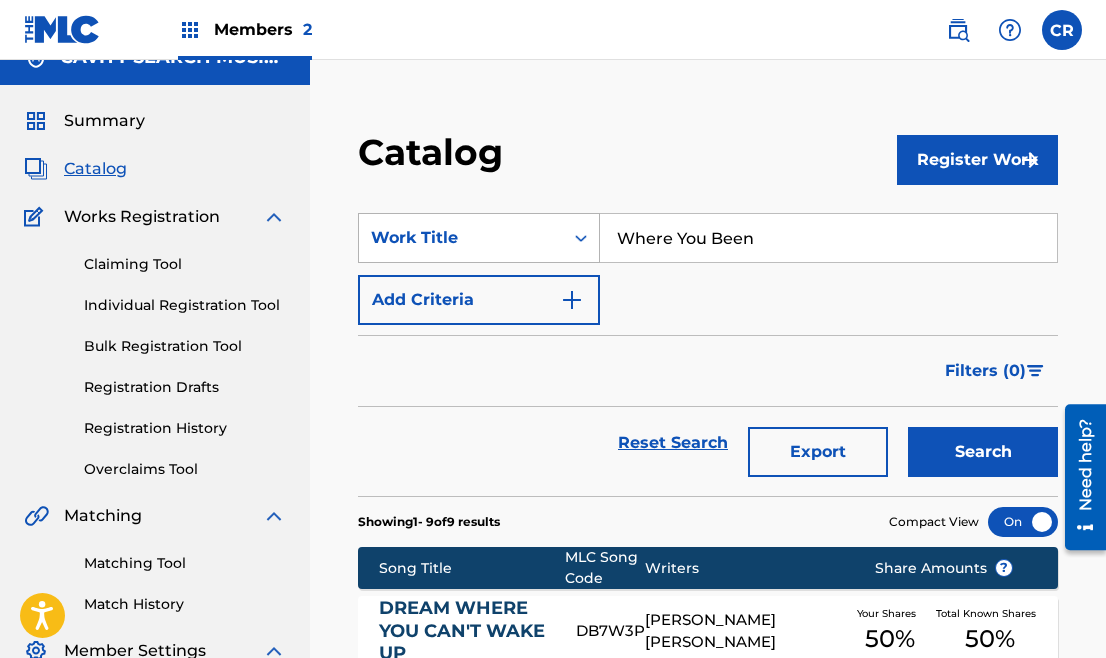 scroll, scrollTop: 0, scrollLeft: 0, axis: both 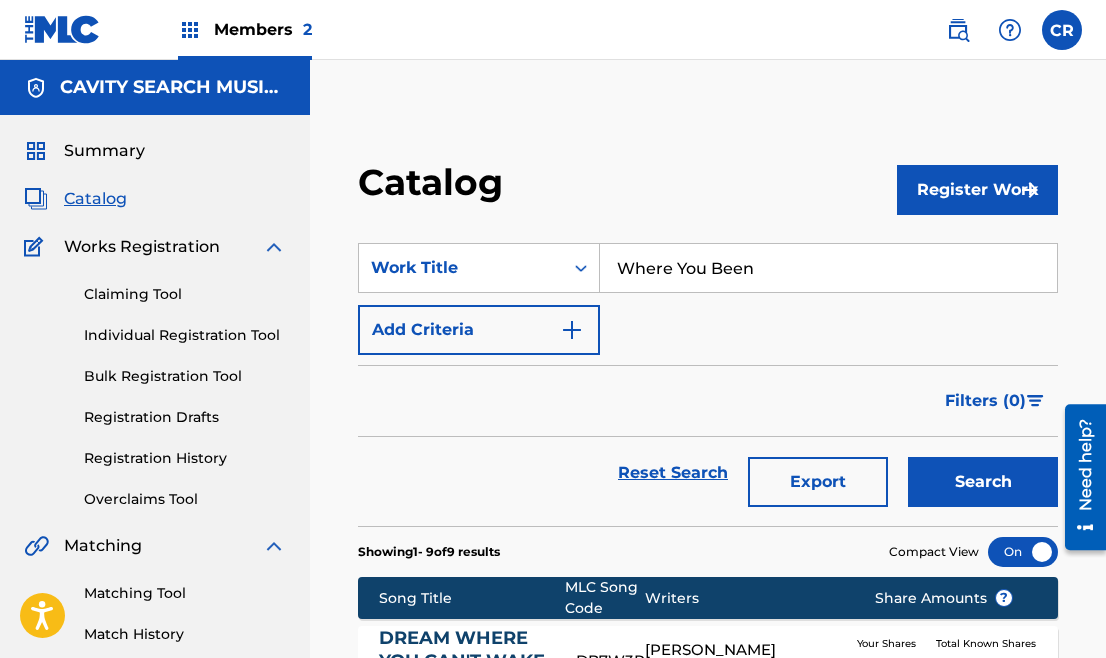 click on "Where You Been" at bounding box center [828, 268] 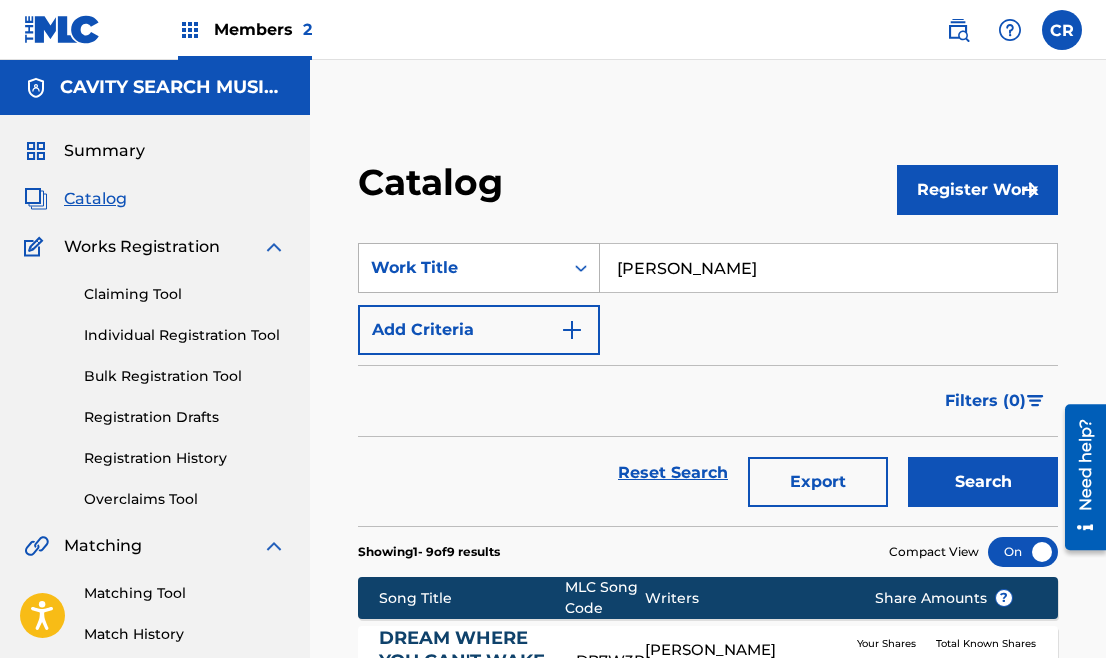 type on "[PERSON_NAME]" 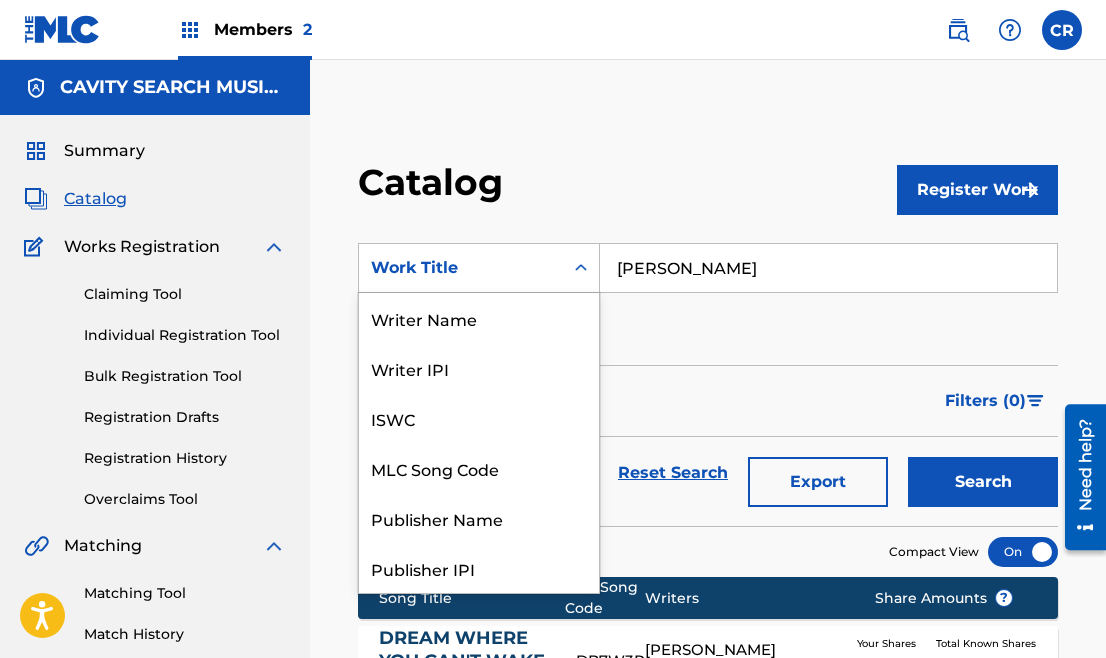 scroll, scrollTop: 300, scrollLeft: 0, axis: vertical 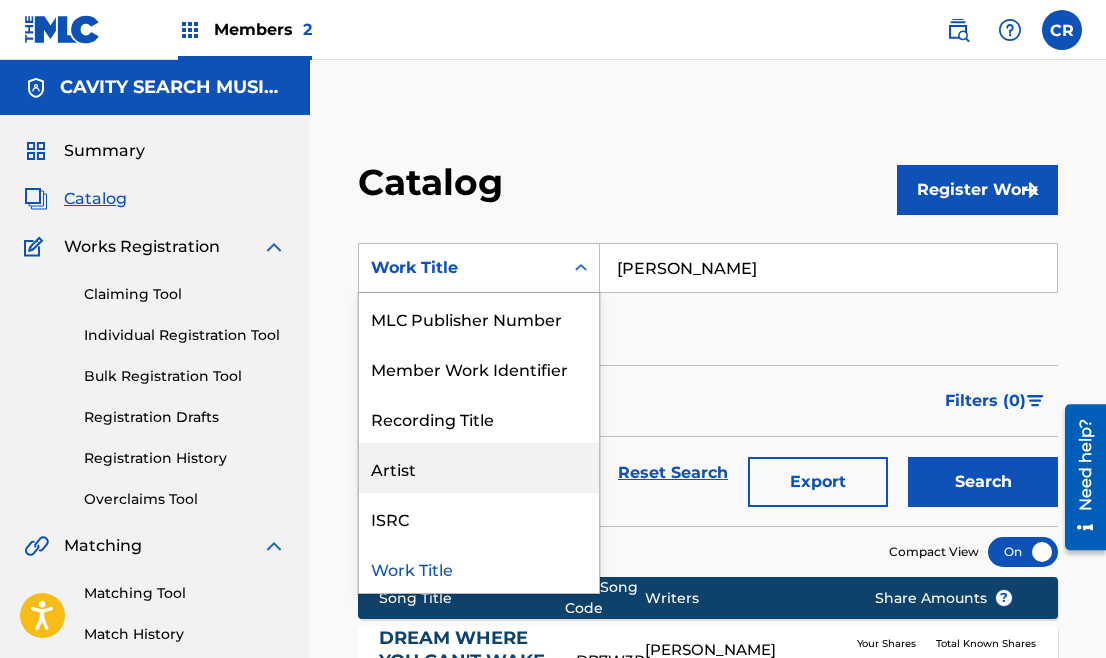 click on "Artist" at bounding box center [479, 468] 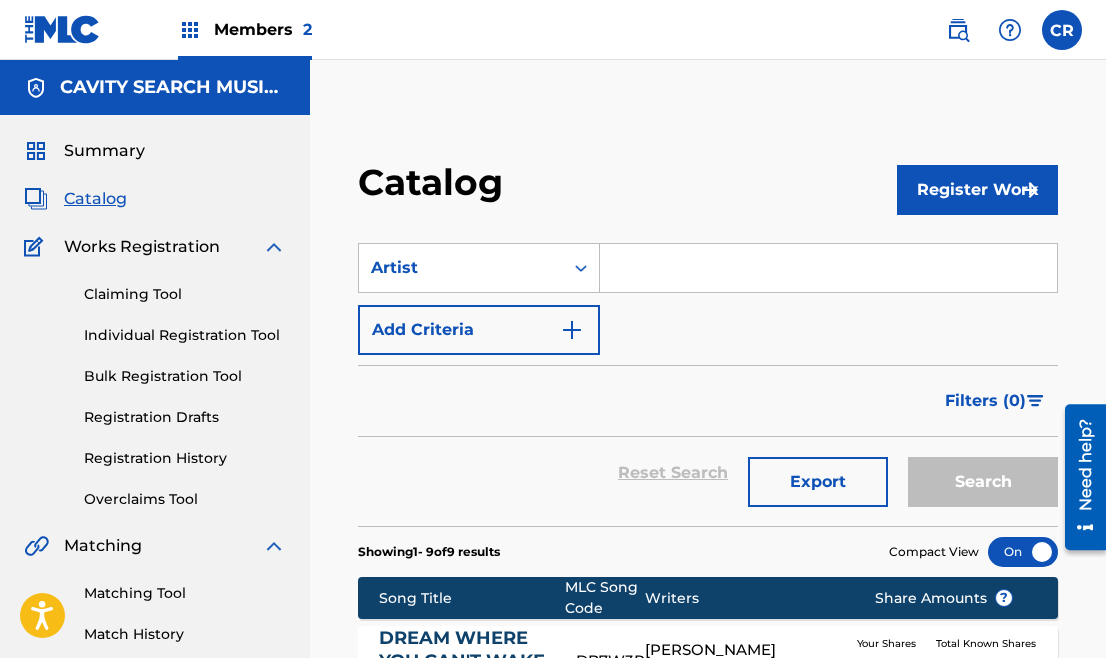 click on "Catalog" at bounding box center (627, 189) 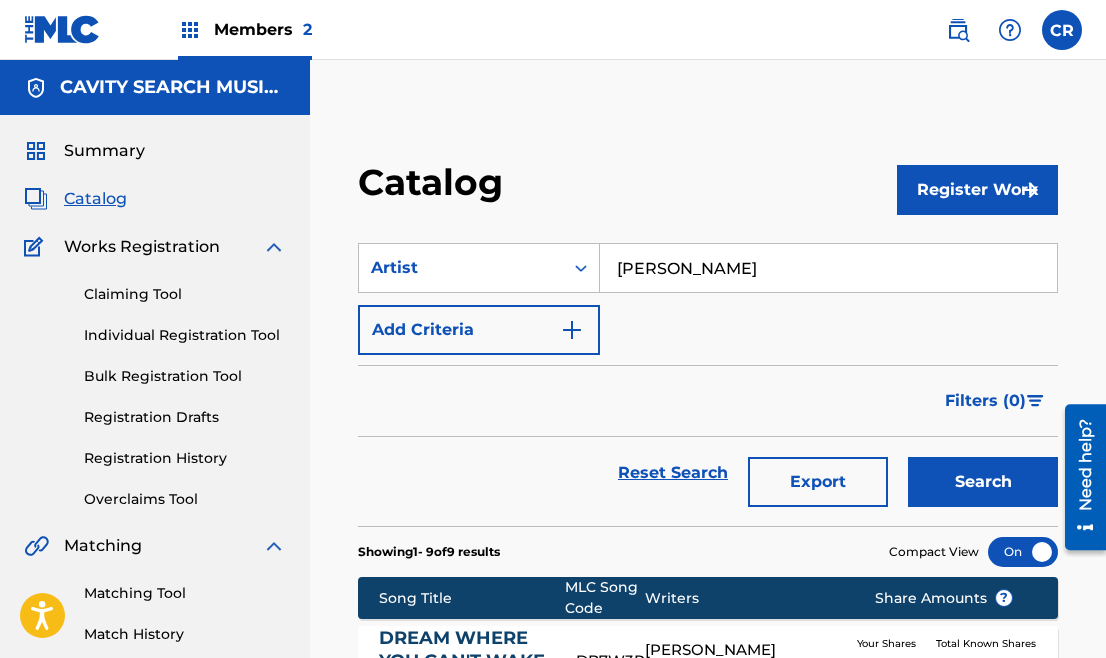 type on "[PERSON_NAME]" 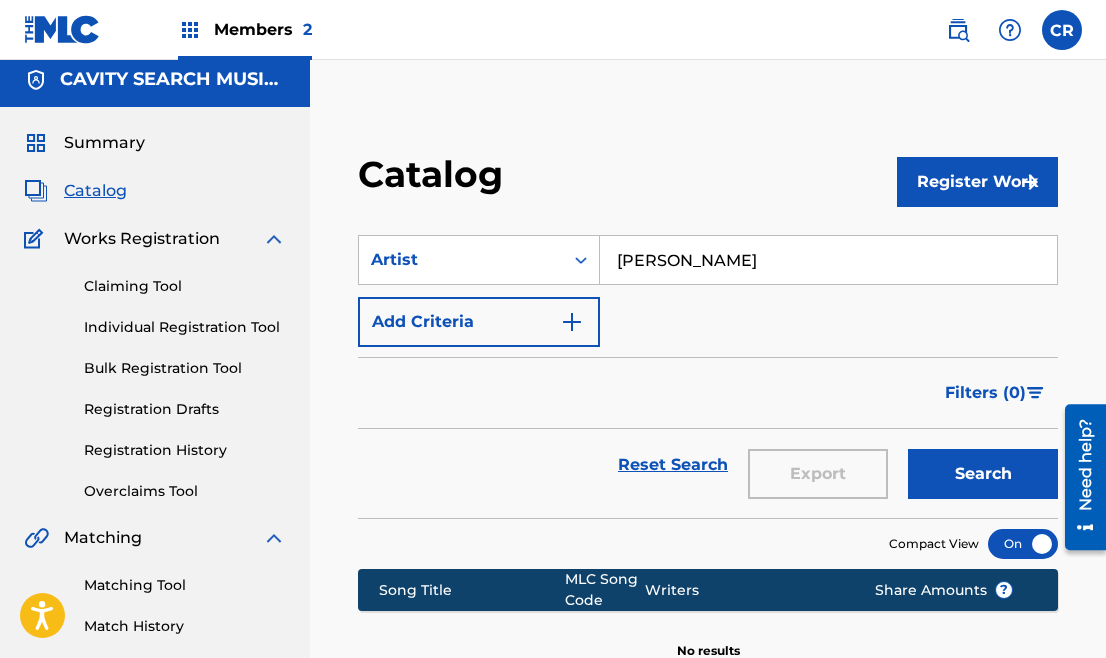 scroll, scrollTop: 0, scrollLeft: 0, axis: both 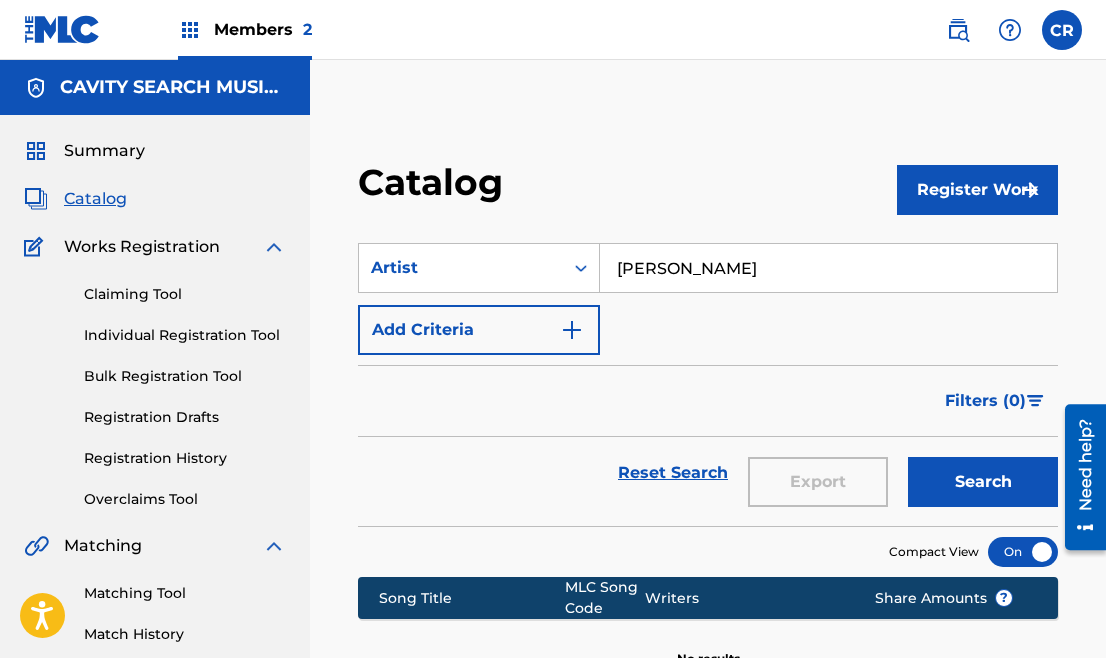 click on "CAVITY SEARCH MUSIC/[PERSON_NAME] MUSIC" at bounding box center (173, 87) 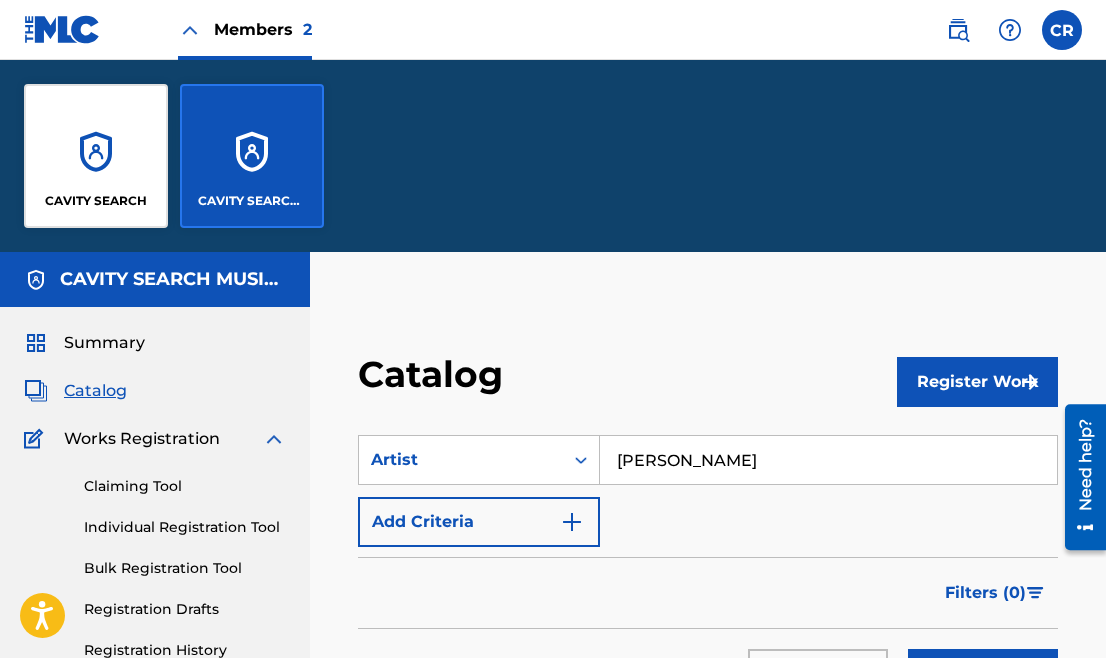 click on "CAVITY SEARCH" at bounding box center [96, 156] 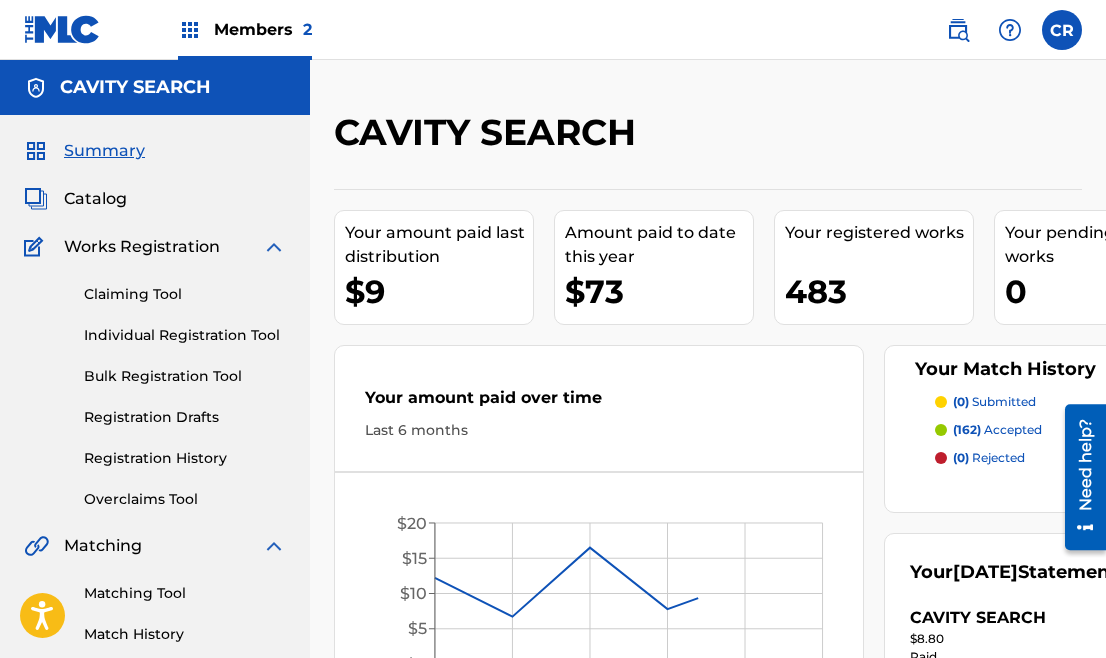 click on "Catalog" at bounding box center (95, 199) 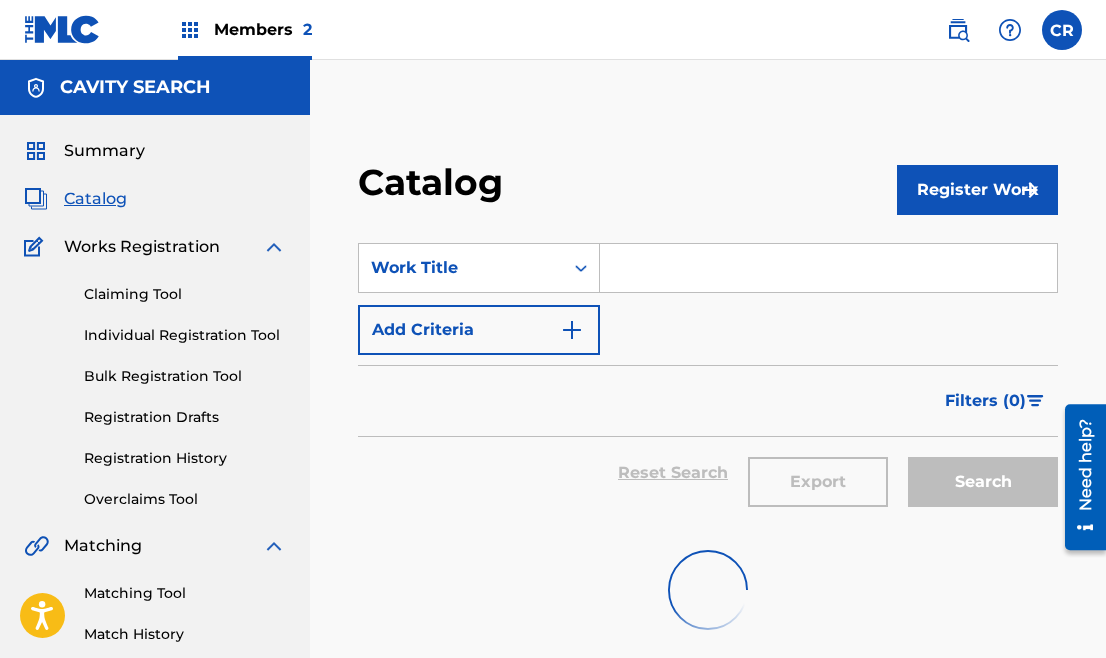 click at bounding box center (828, 268) 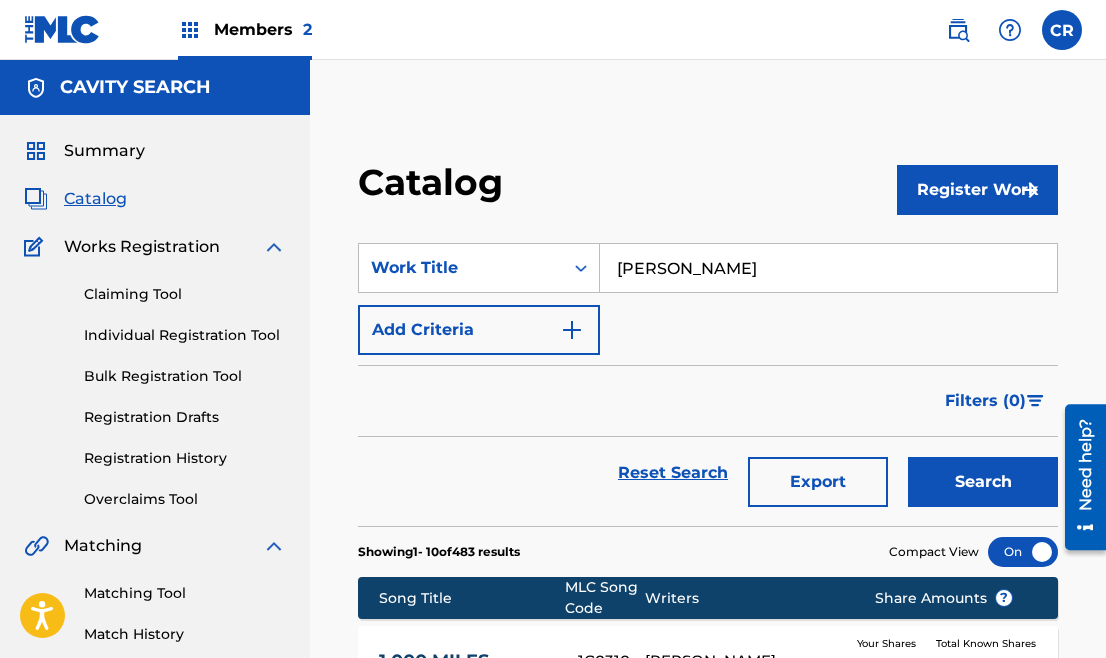 type on "[PERSON_NAME]" 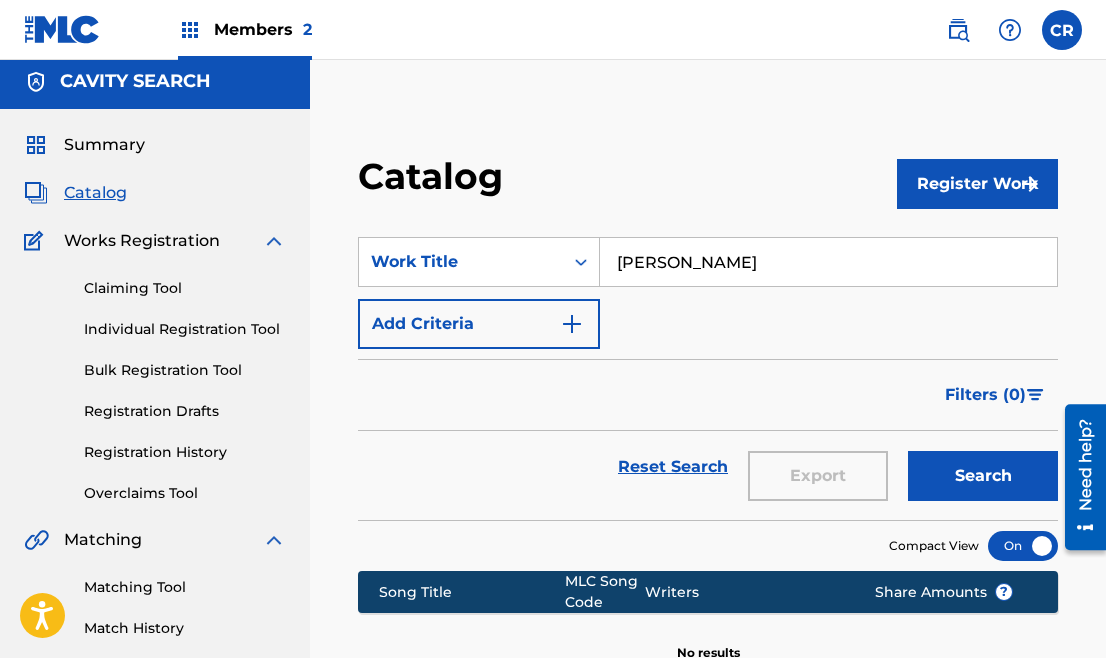 click on "Members    2" at bounding box center [263, 29] 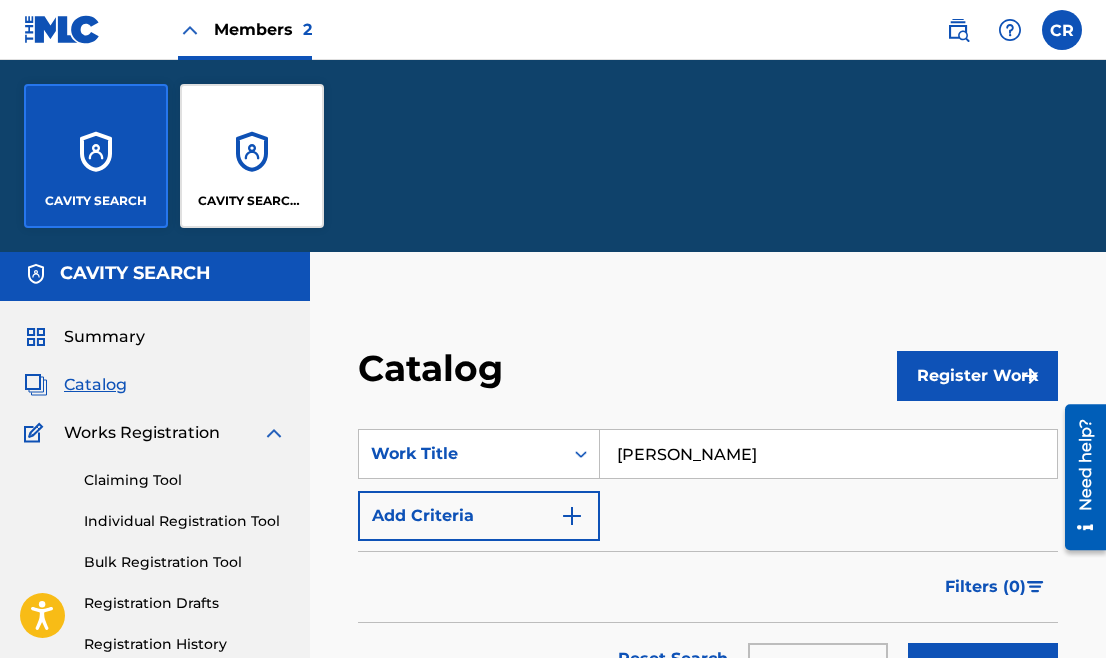 scroll, scrollTop: 198, scrollLeft: 0, axis: vertical 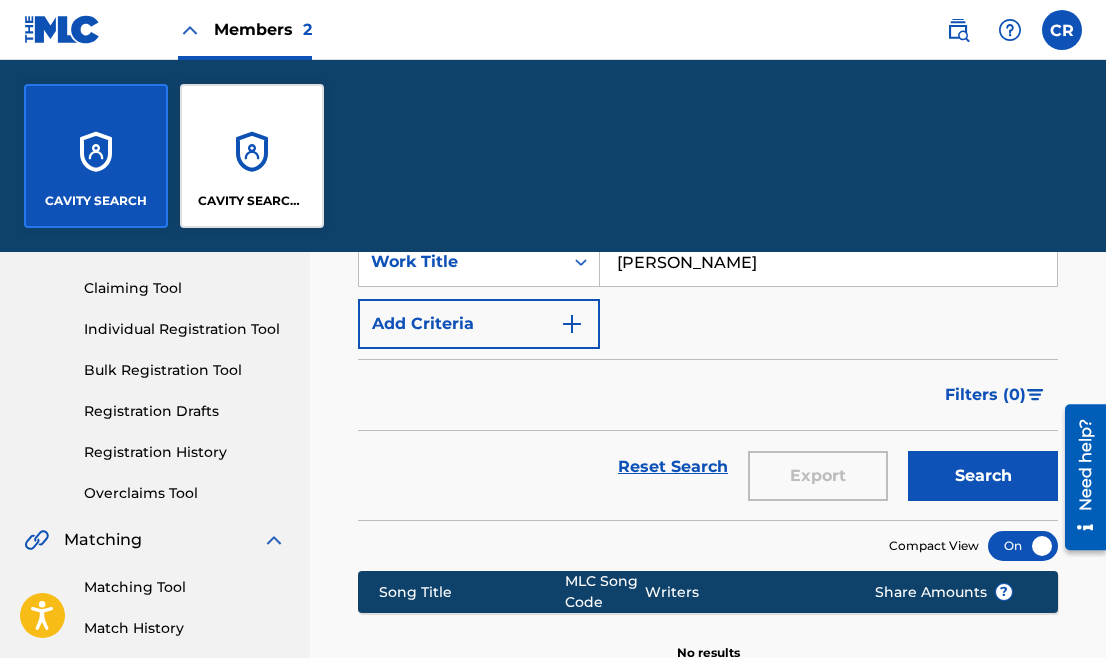 click on "CAVITY SEARCH MUSIC/[PERSON_NAME] MUSIC" at bounding box center [252, 156] 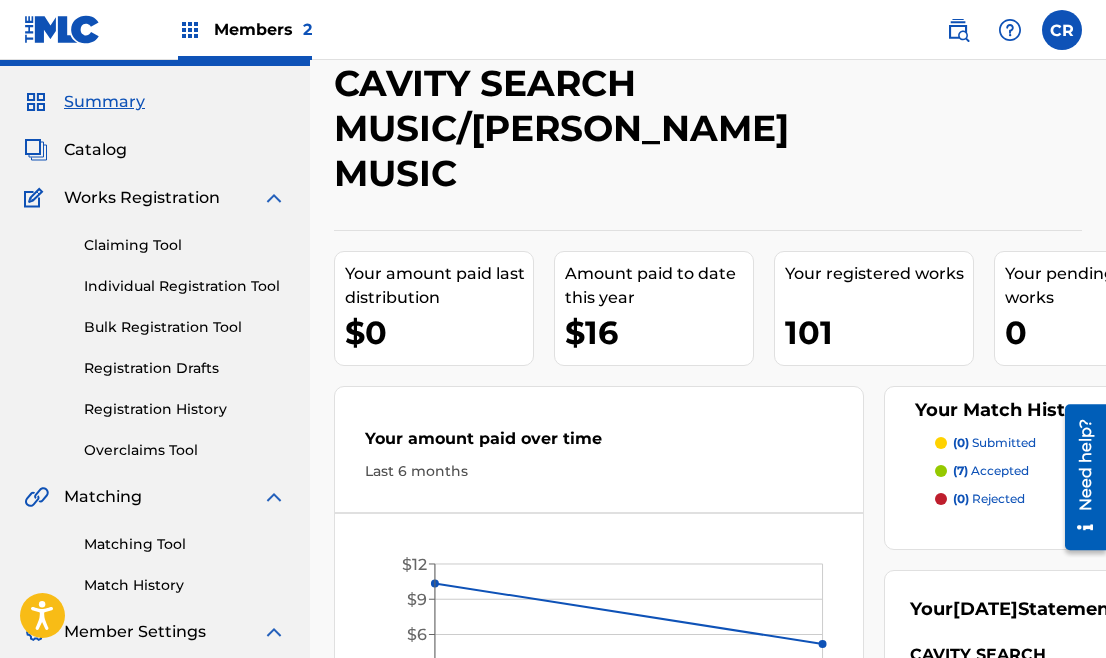 scroll, scrollTop: 0, scrollLeft: 0, axis: both 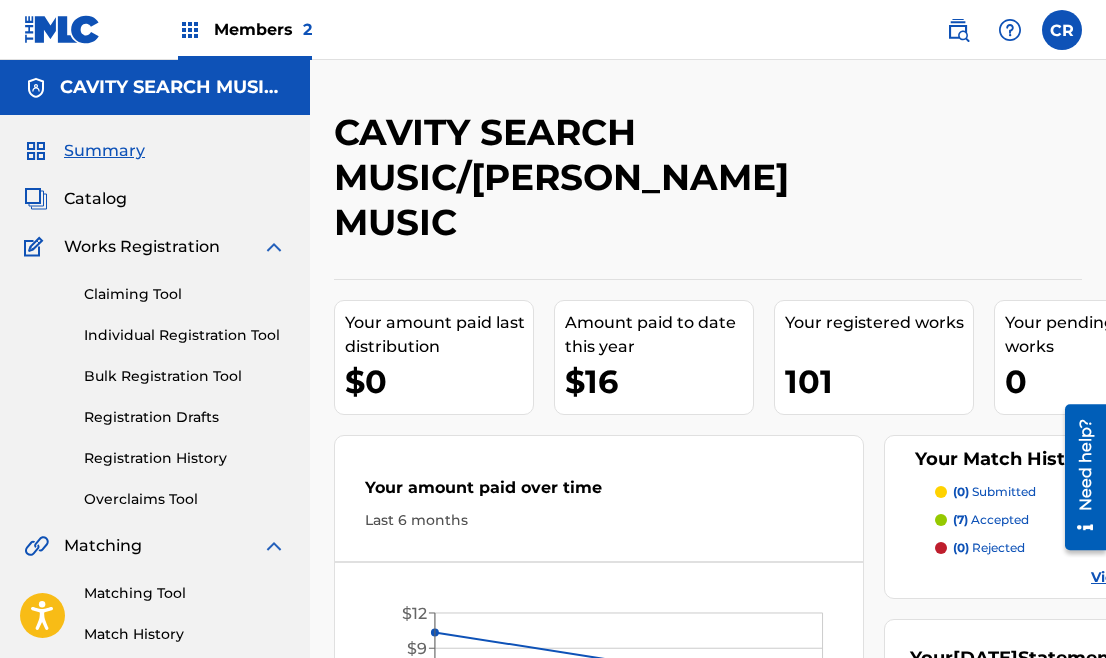 click on "Catalog" at bounding box center [95, 199] 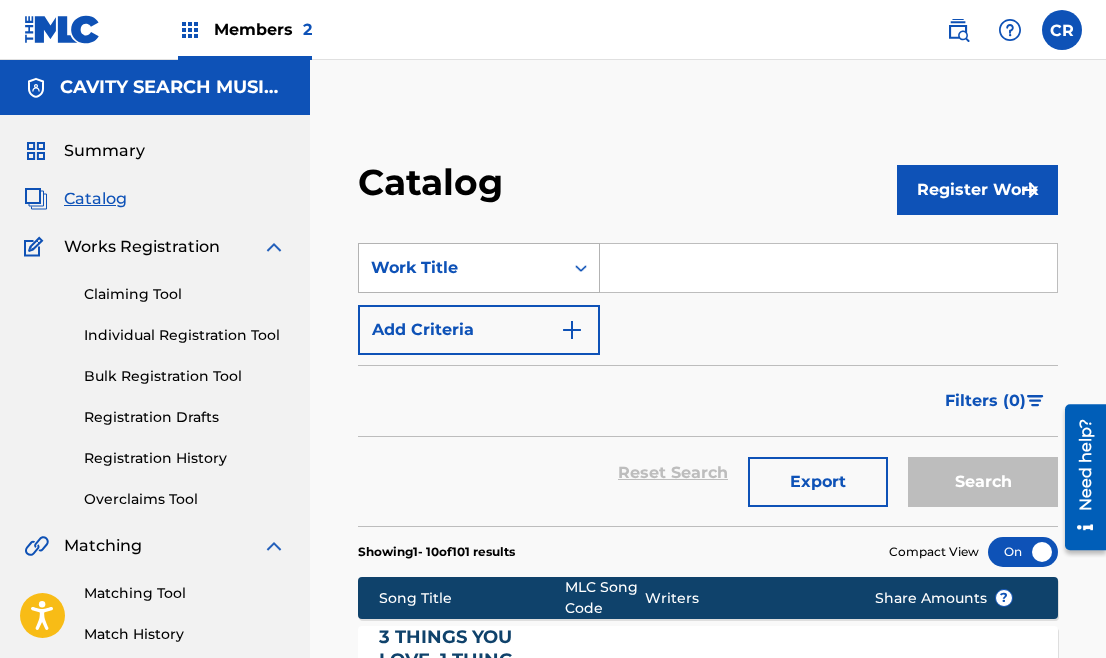 click on "Work Title" at bounding box center [461, 268] 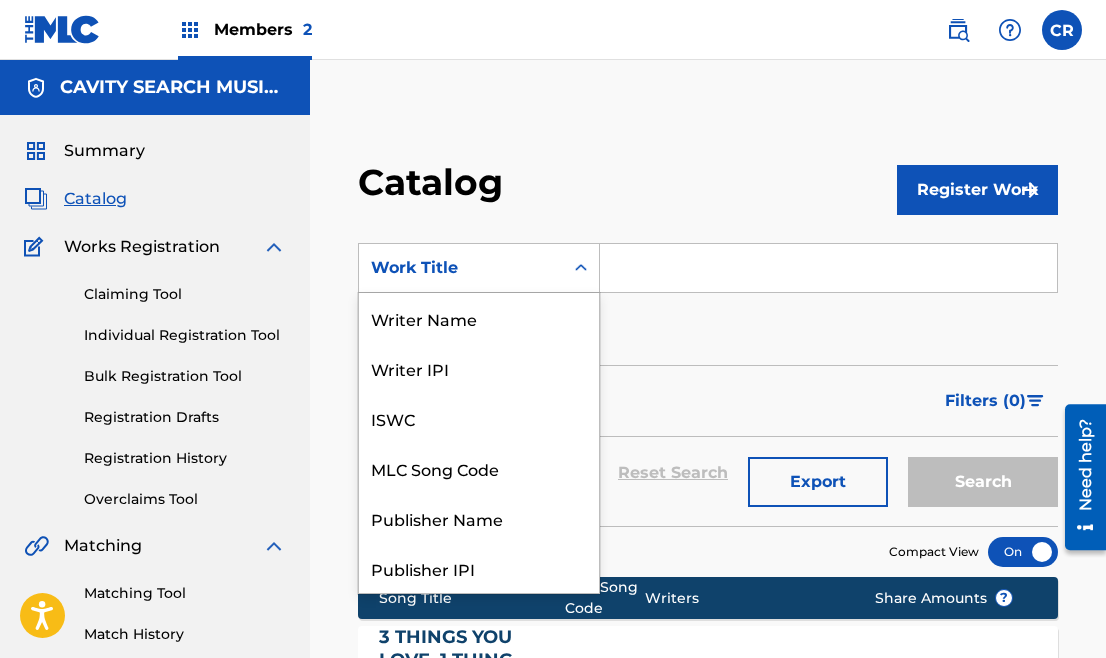 scroll, scrollTop: 300, scrollLeft: 0, axis: vertical 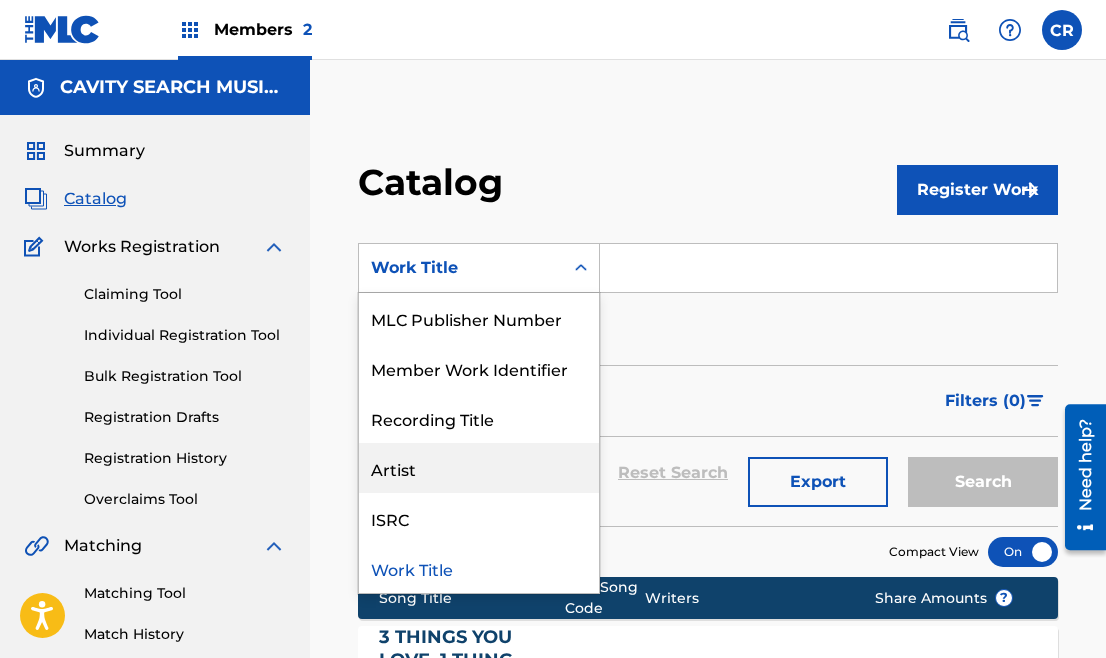 click on "Artist" at bounding box center (479, 468) 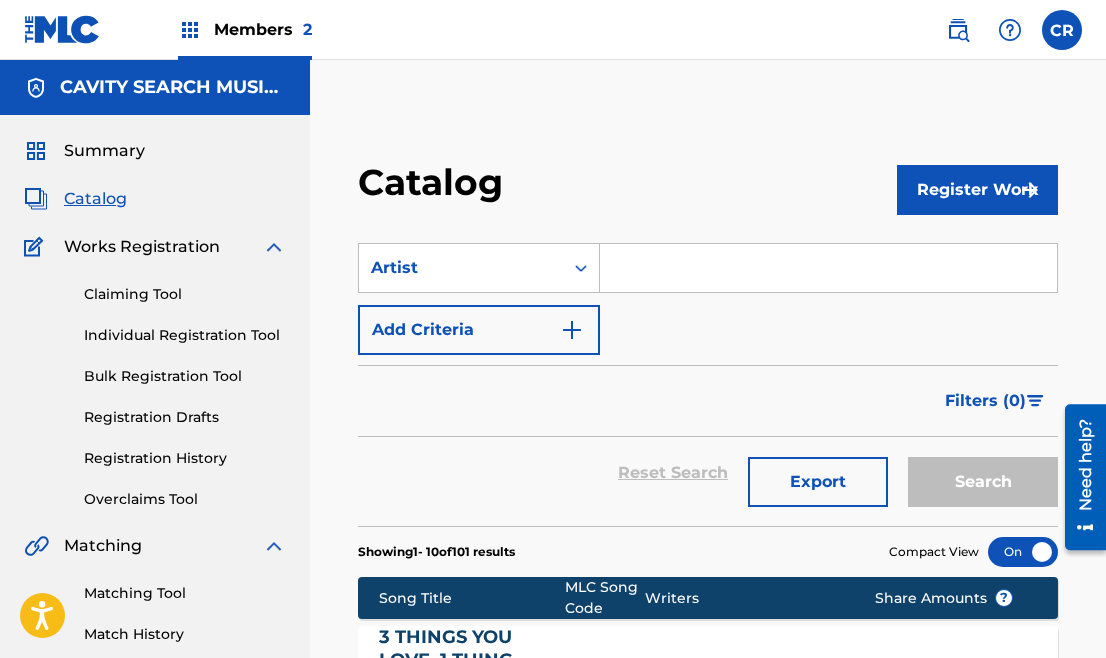 click at bounding box center (828, 268) 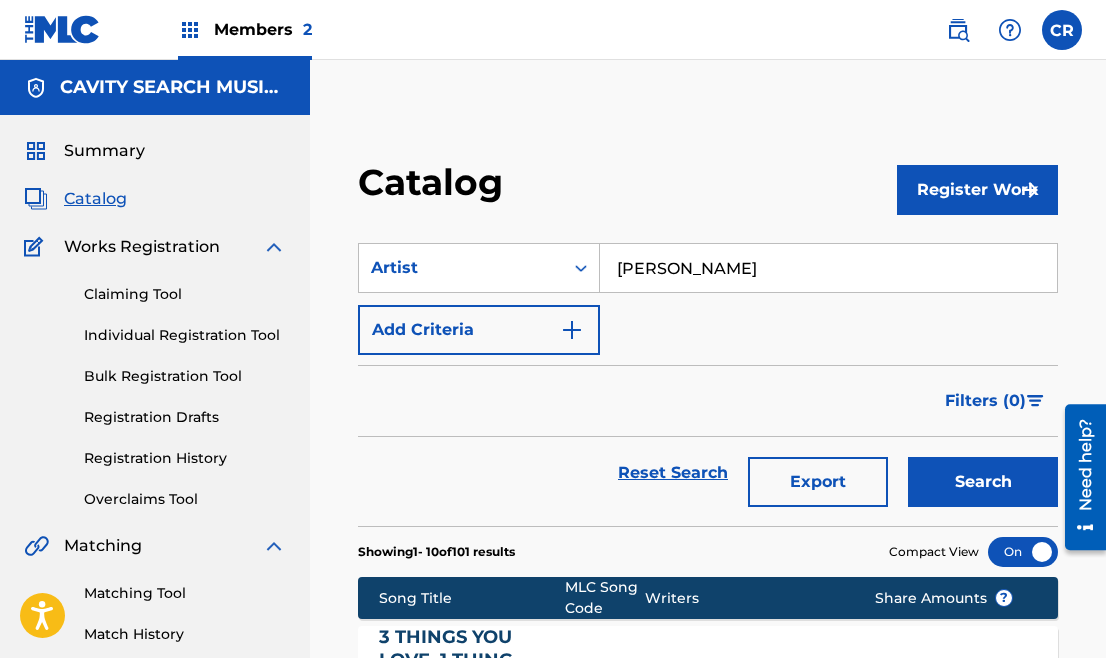 type on "[PERSON_NAME]" 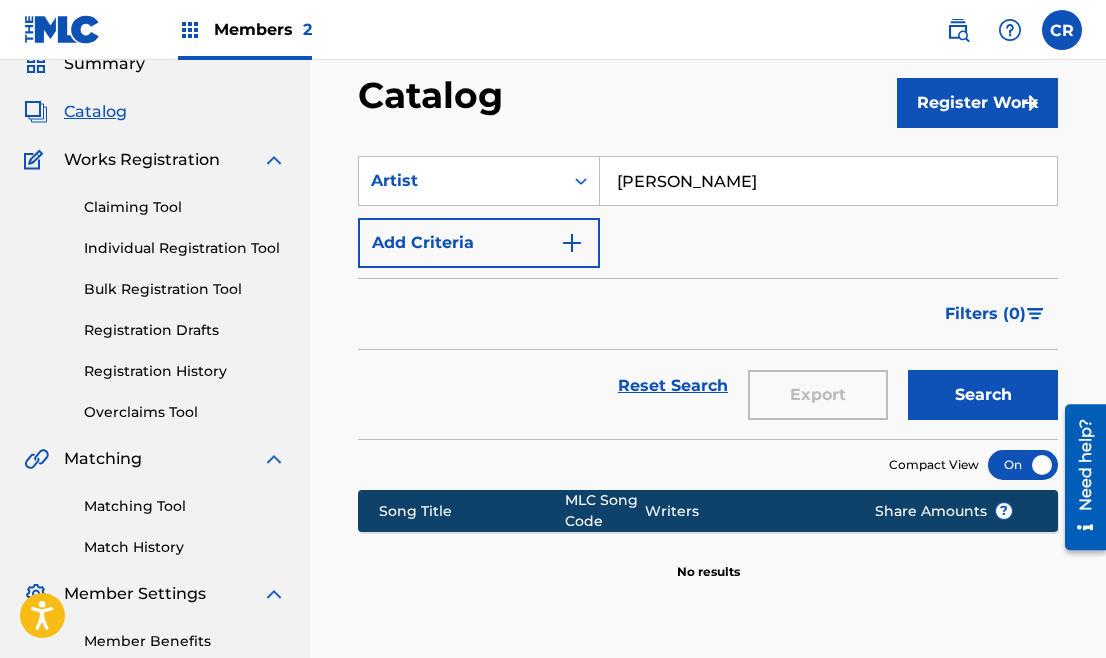 scroll, scrollTop: 110, scrollLeft: 0, axis: vertical 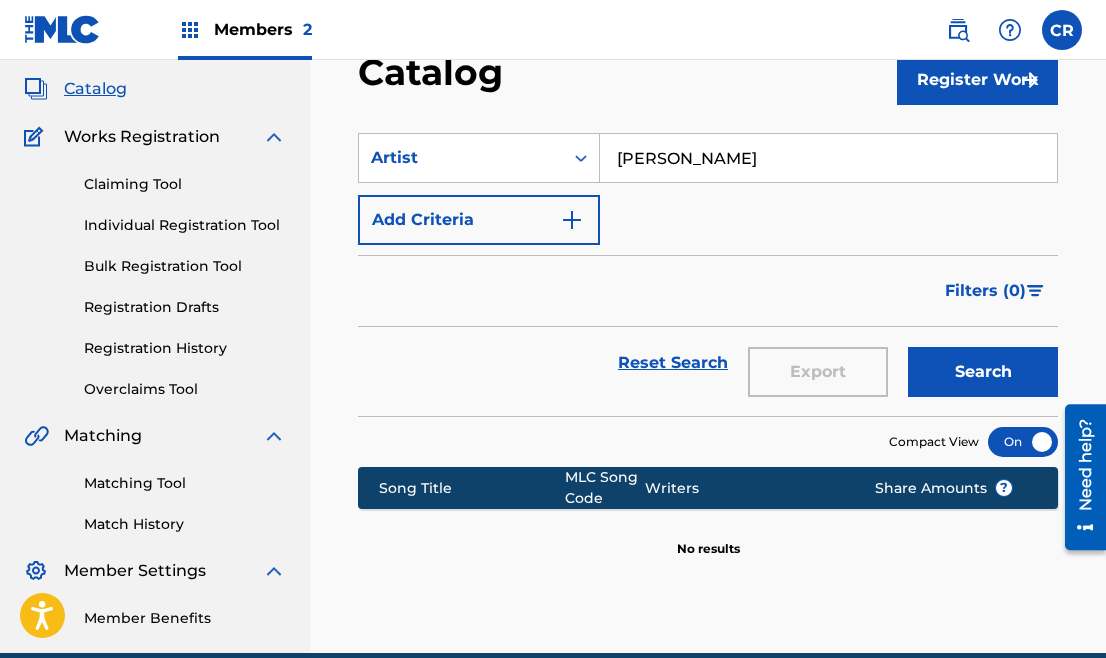 click on "Members    2" at bounding box center (263, 29) 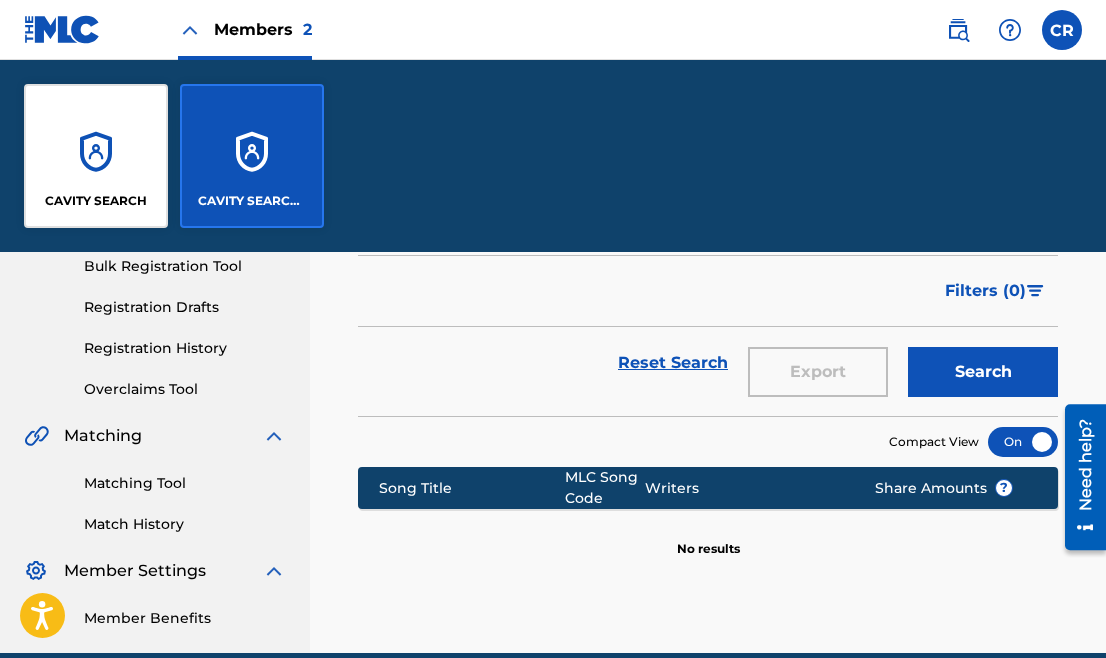 click on "CAVITY SEARCH" at bounding box center (96, 156) 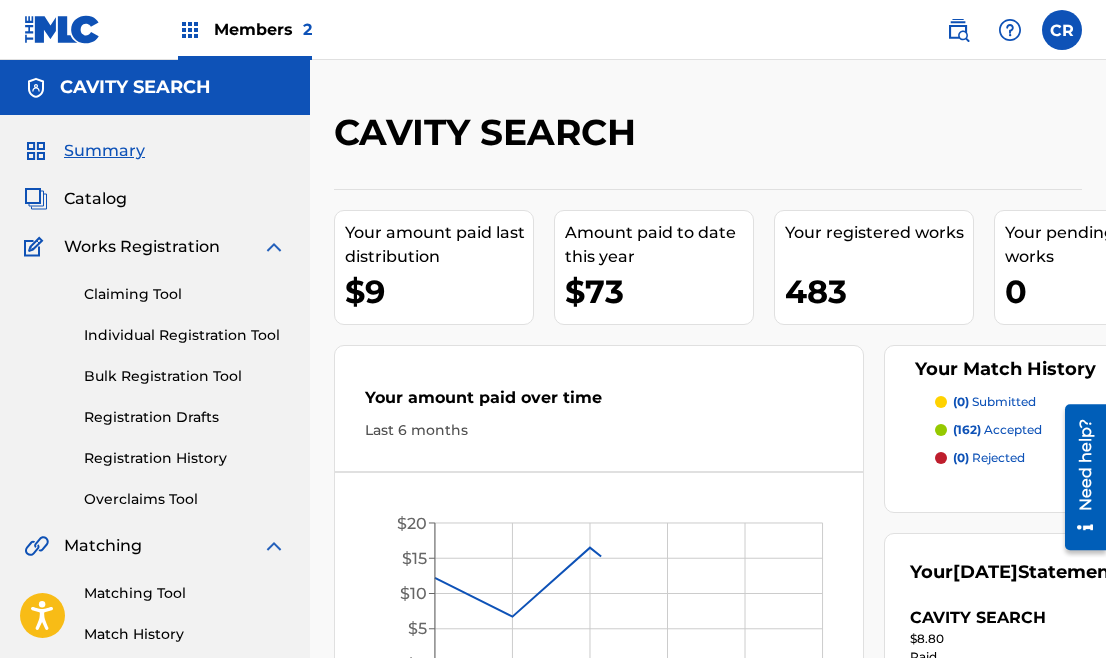 click on "Catalog" at bounding box center [95, 199] 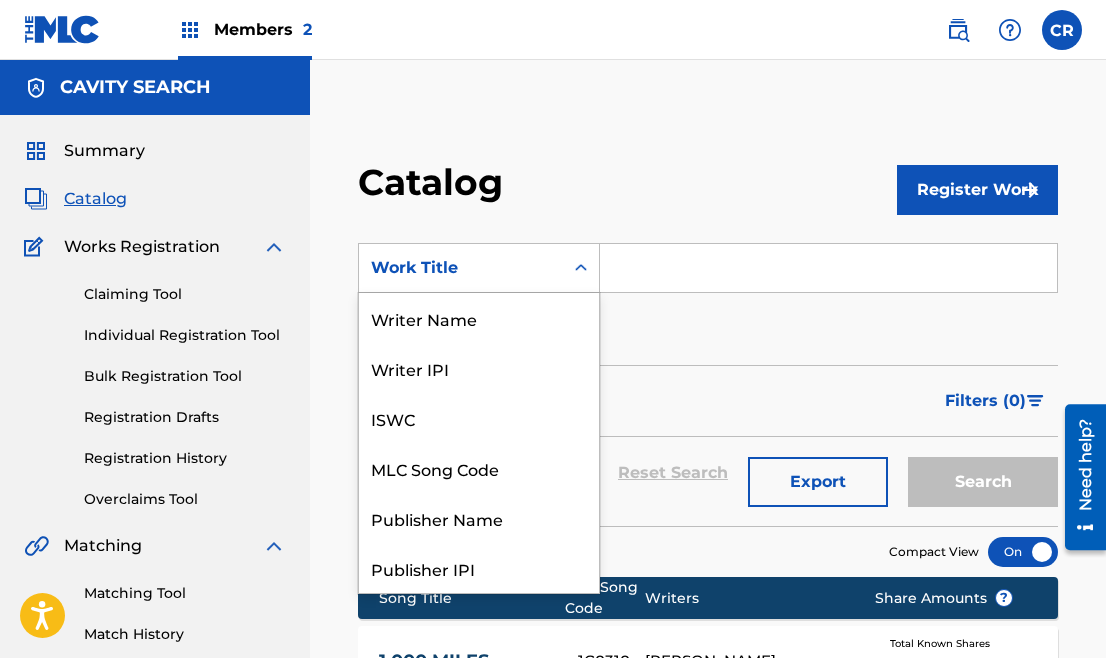 click on "Work Title" at bounding box center (461, 268) 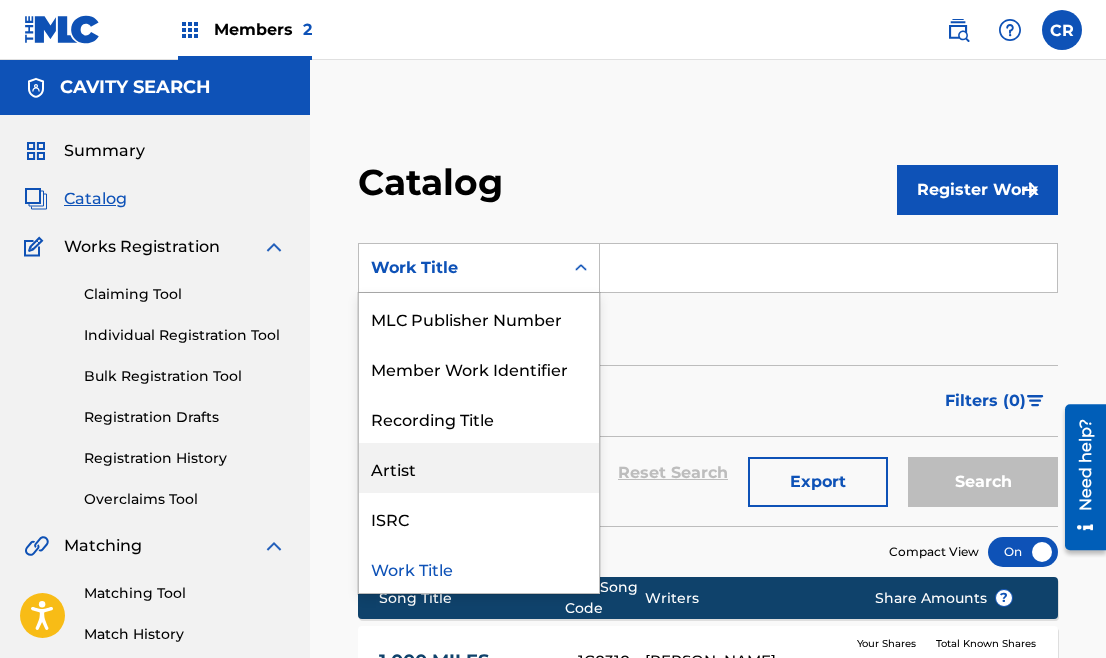 click on "Artist" at bounding box center [479, 468] 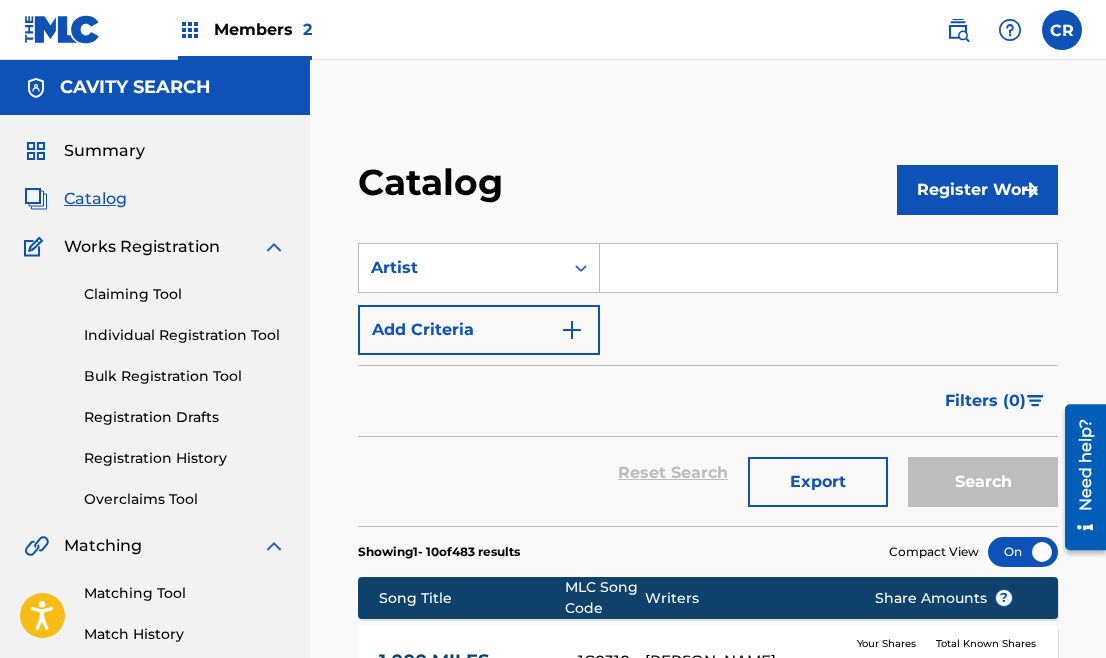 click at bounding box center (828, 268) 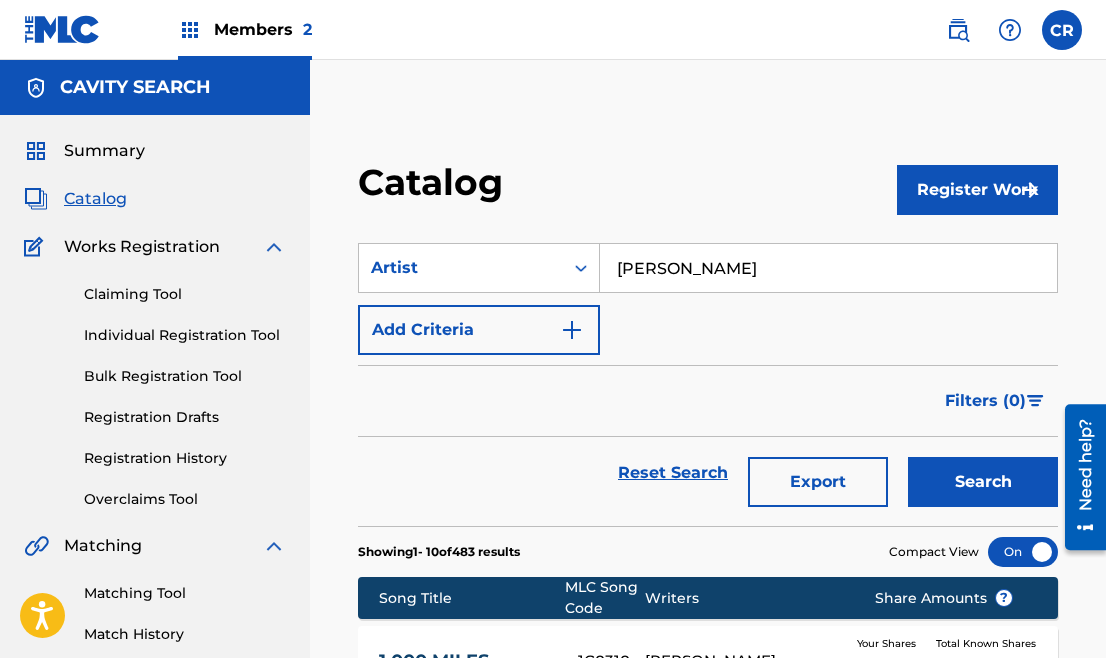 type on "[PERSON_NAME]" 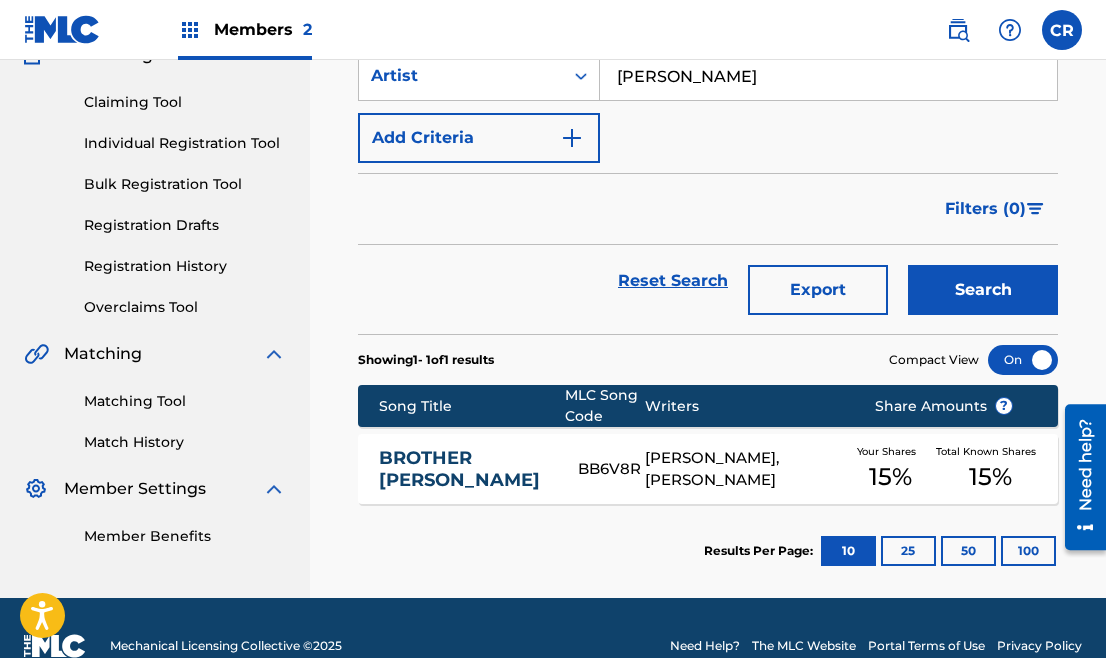 scroll, scrollTop: 134, scrollLeft: 0, axis: vertical 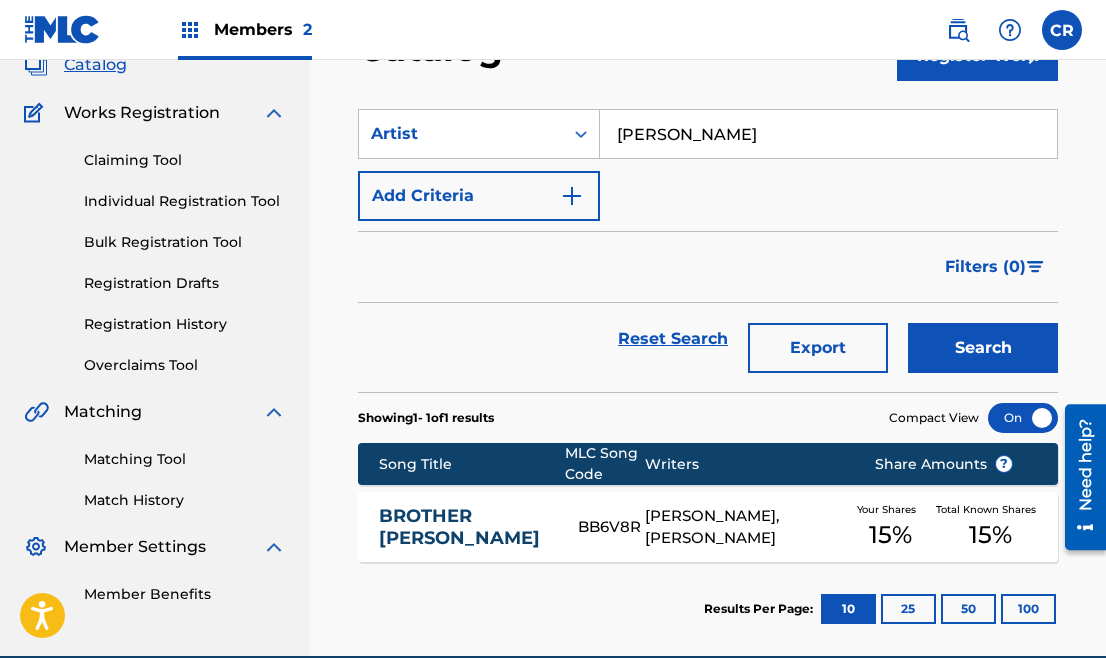 click on "25" at bounding box center [908, 609] 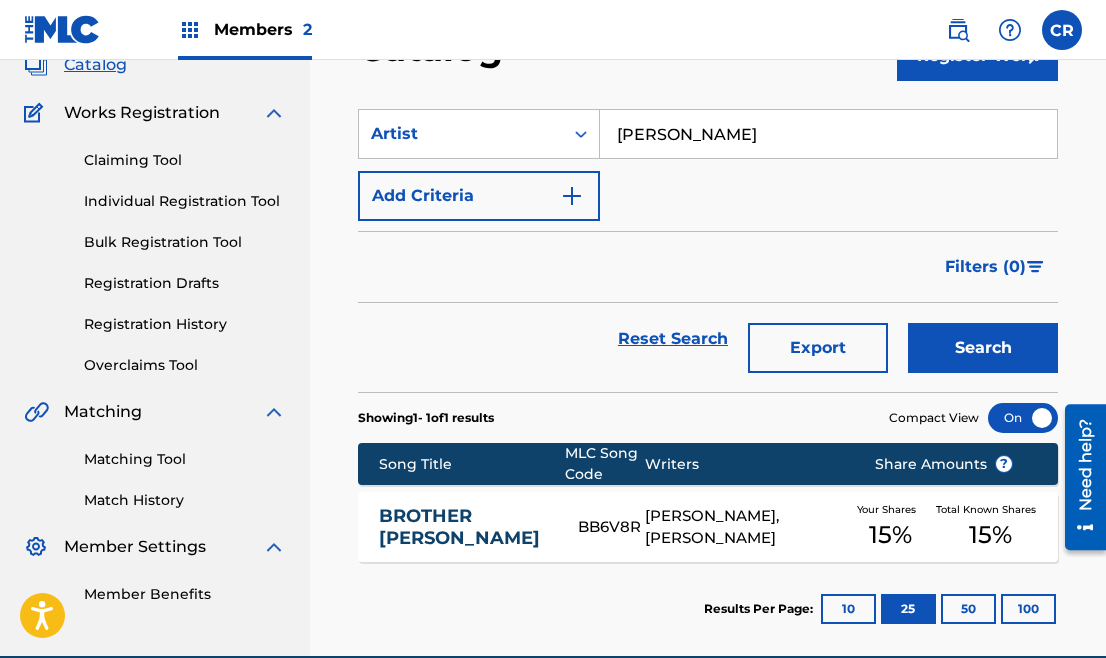 click on "[PERSON_NAME]" at bounding box center (828, 134) 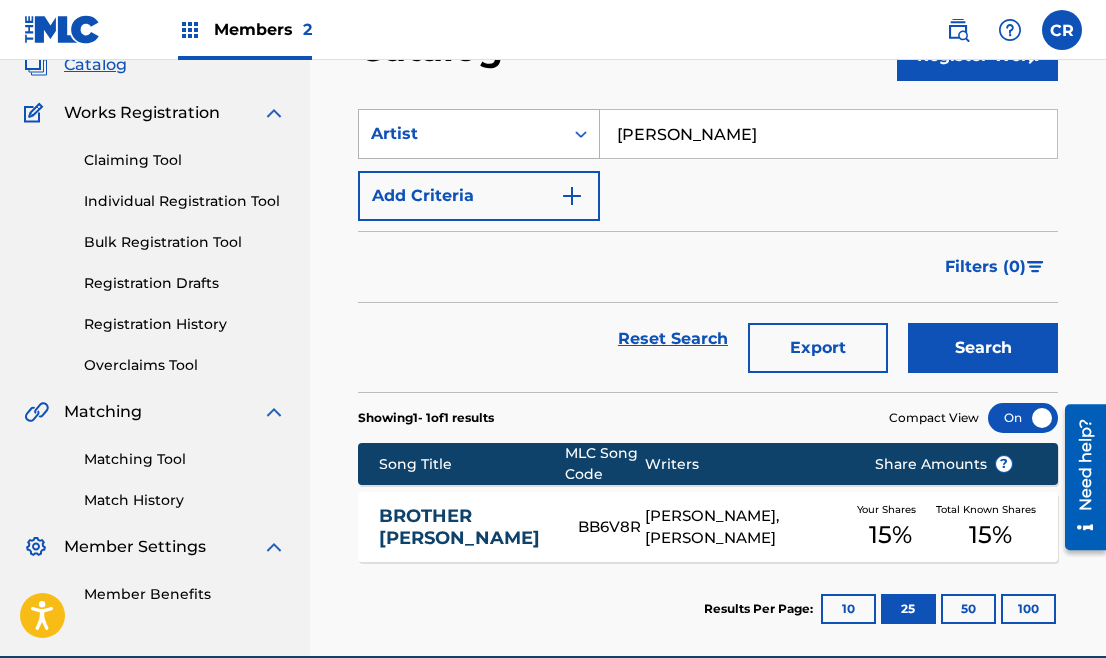 click on "Artist" at bounding box center [461, 134] 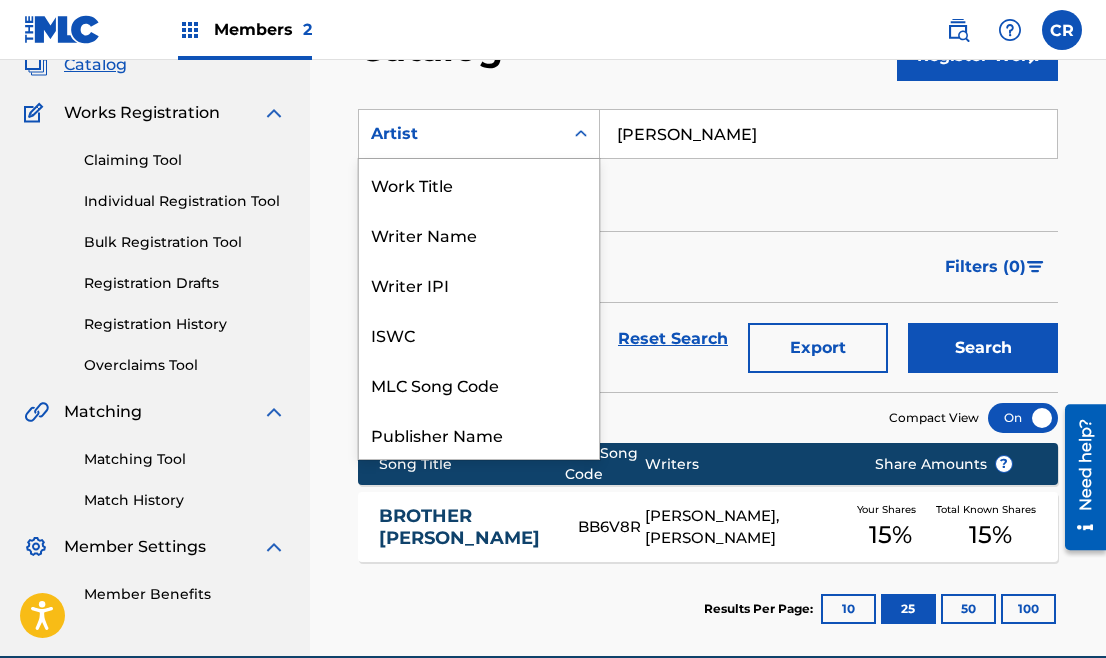 scroll, scrollTop: 300, scrollLeft: 0, axis: vertical 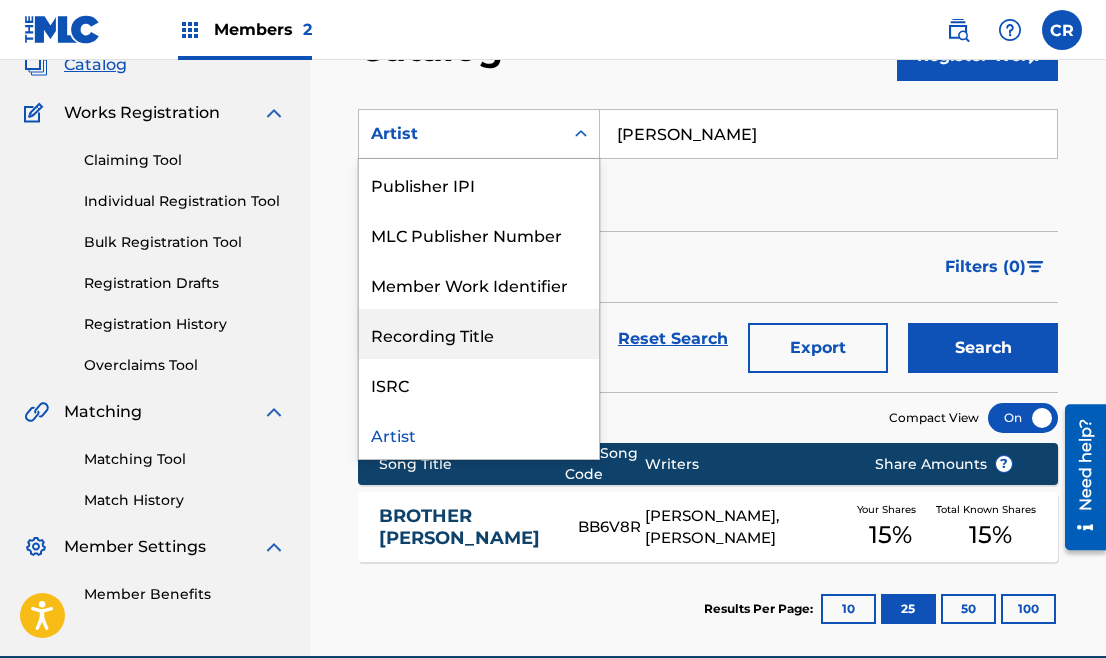 click on "Recording Title" at bounding box center [479, 334] 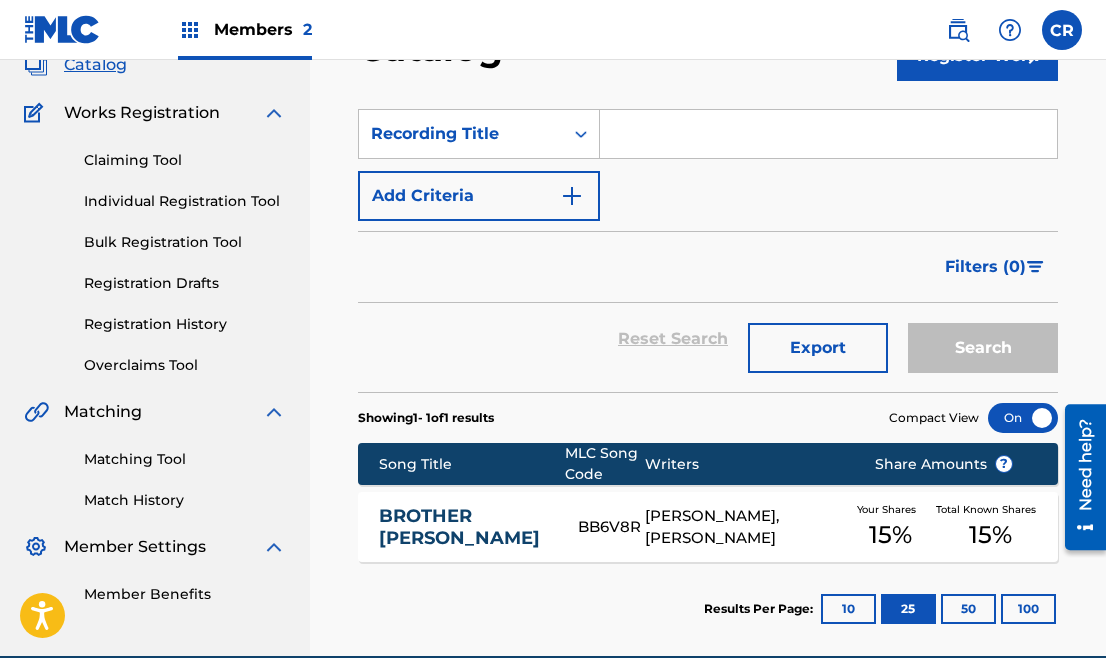 click on "SearchWithCriteriac65475d2-b231-4f36-8c86-5568e5e52607 Recording Title Add Criteria" at bounding box center (708, 165) 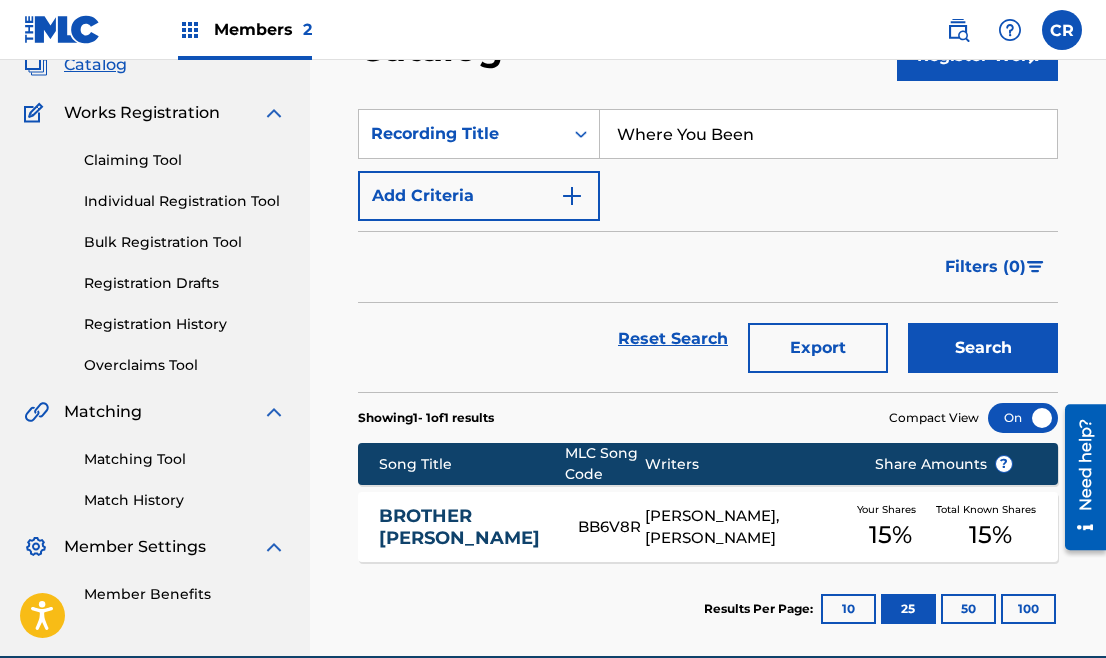 type on "Where You Been" 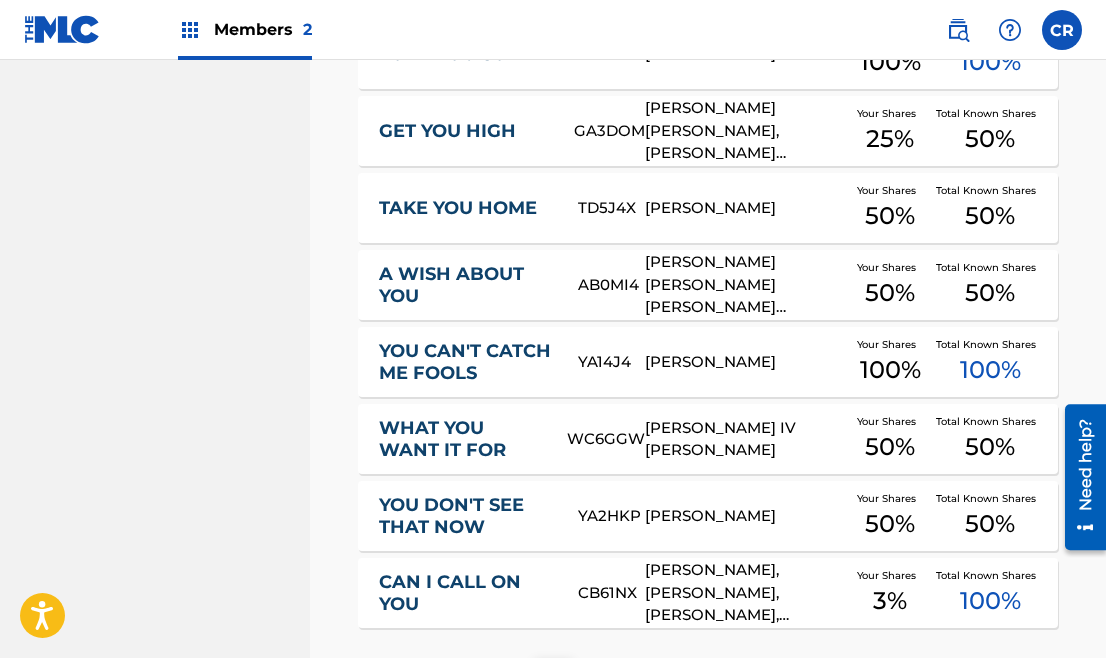 scroll, scrollTop: 930, scrollLeft: 0, axis: vertical 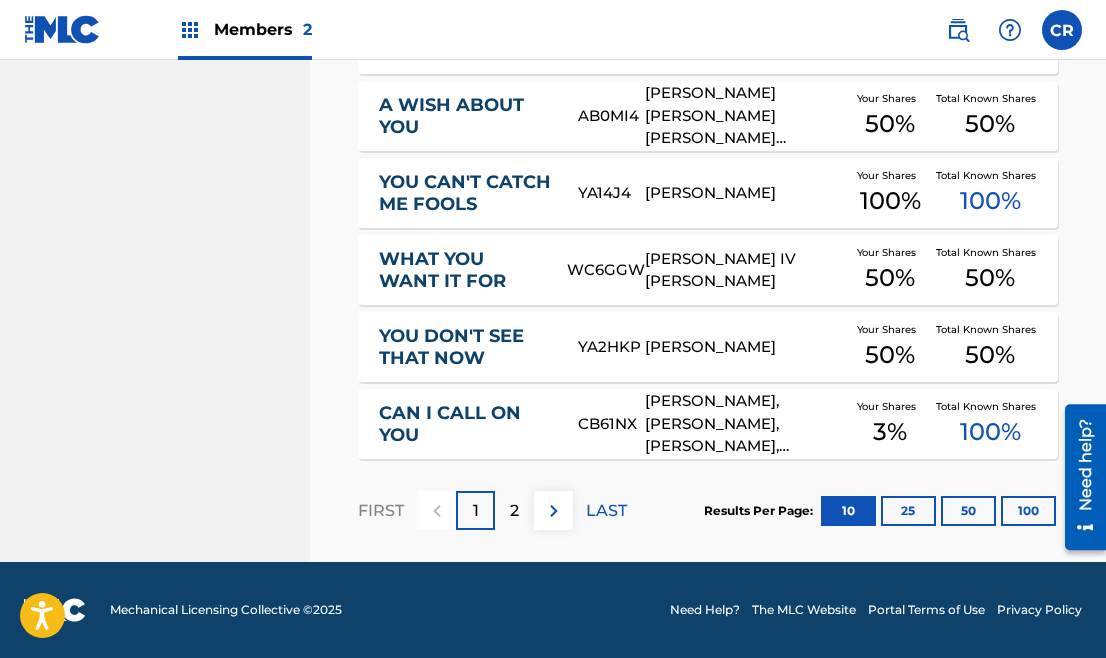 click on "2" at bounding box center [514, 511] 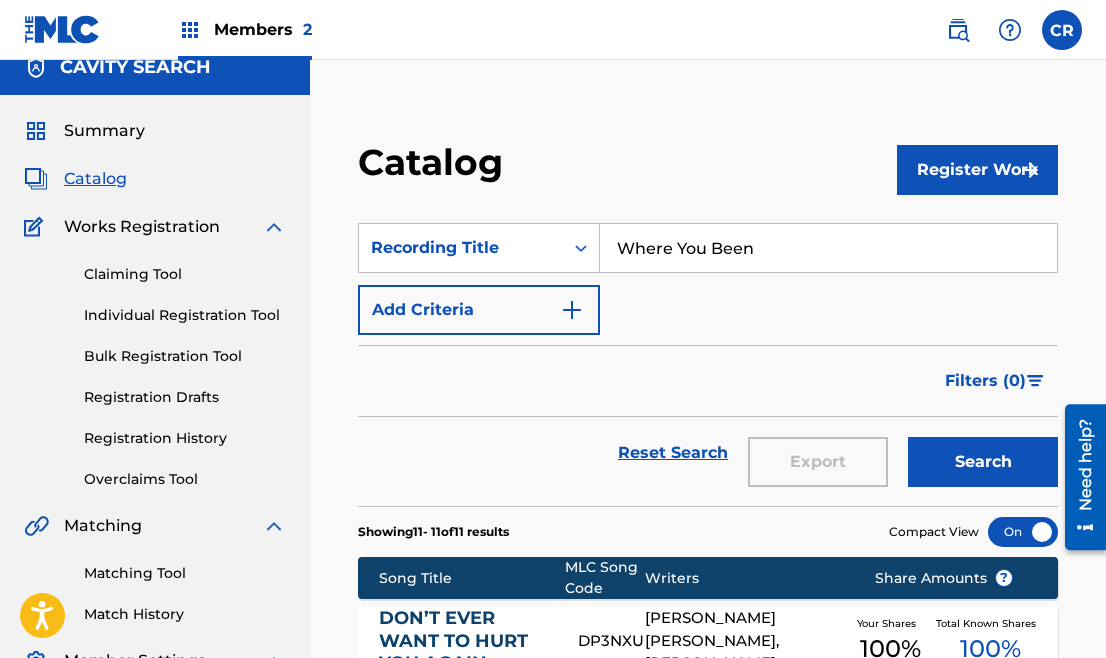 scroll, scrollTop: 0, scrollLeft: 0, axis: both 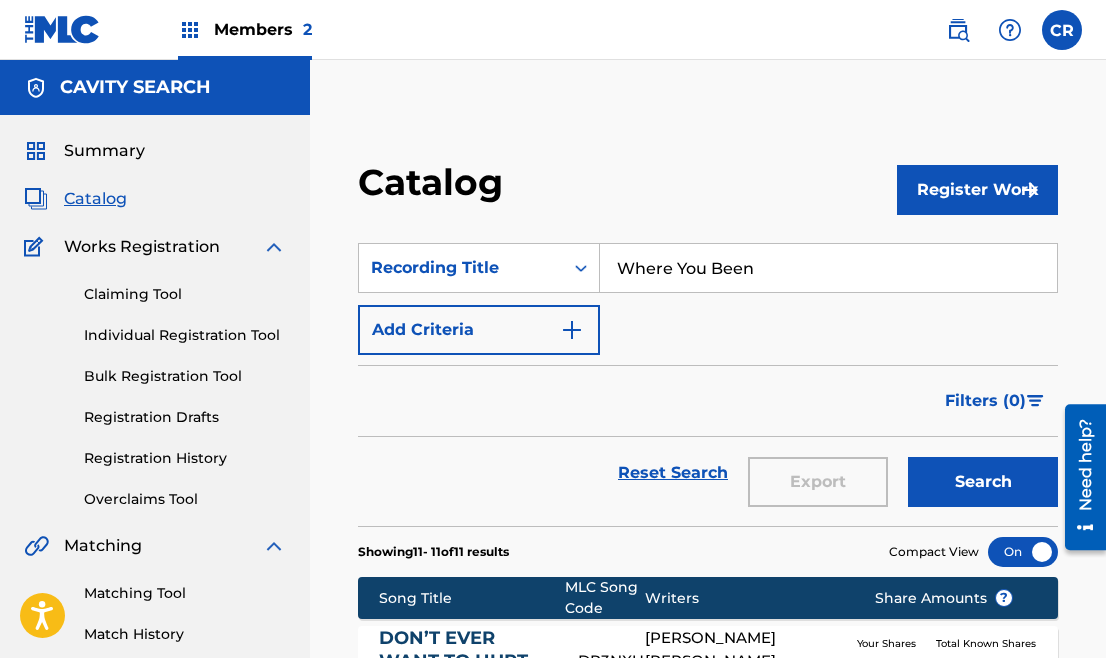 click on "Members    2" at bounding box center (263, 29) 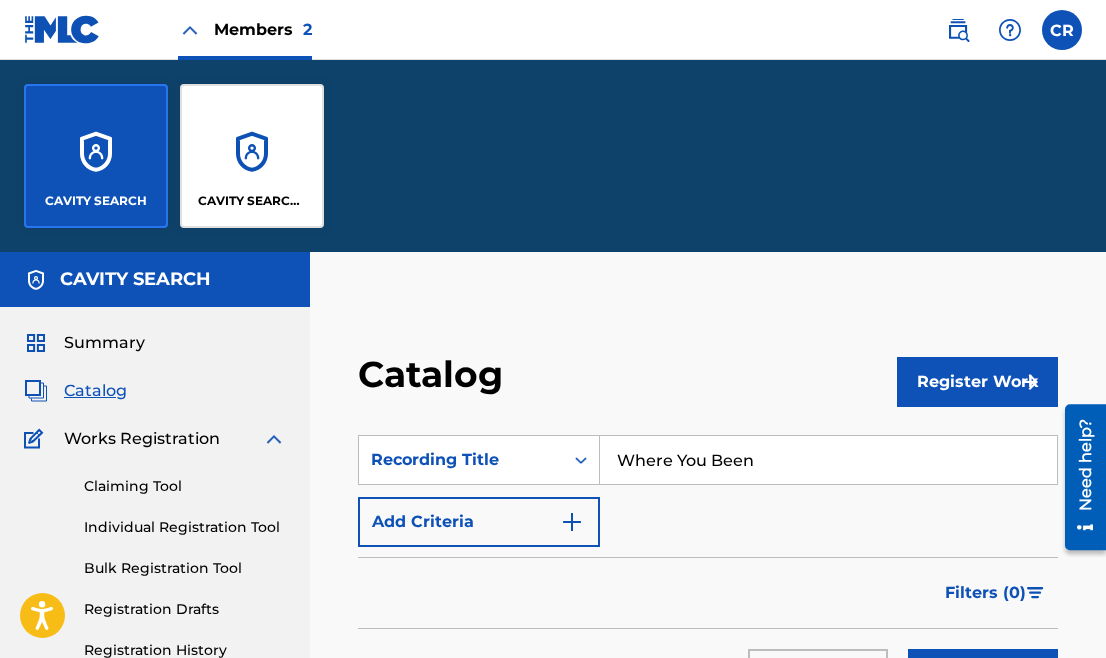 click on "CAVITY SEARCH MUSIC/[PERSON_NAME] MUSIC" at bounding box center (252, 156) 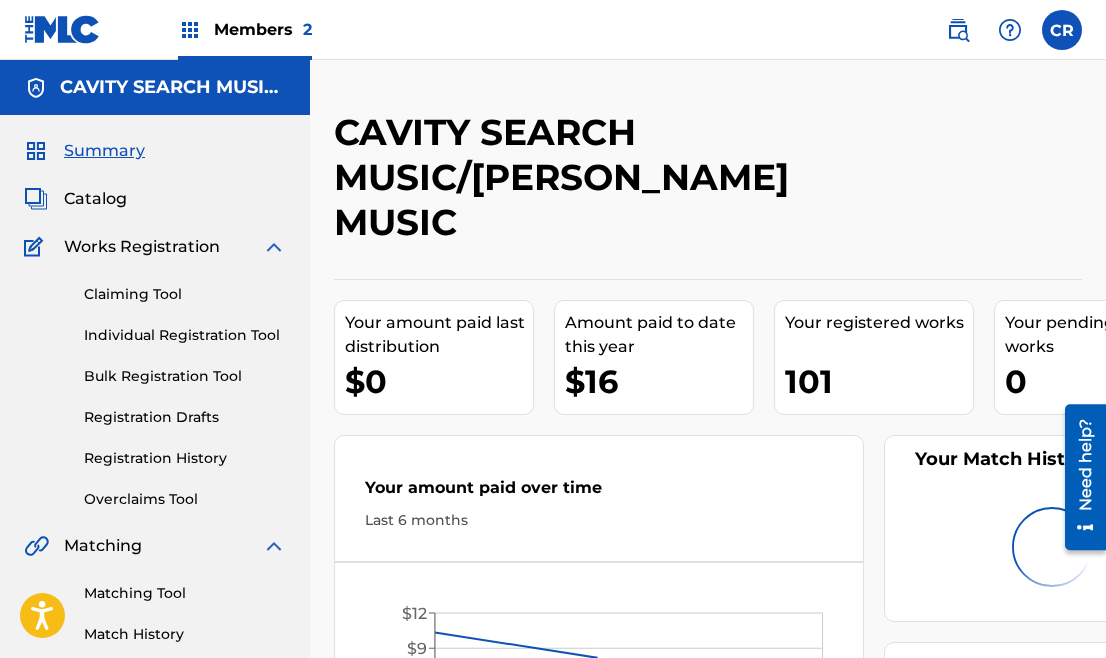 click on "Catalog" at bounding box center [95, 199] 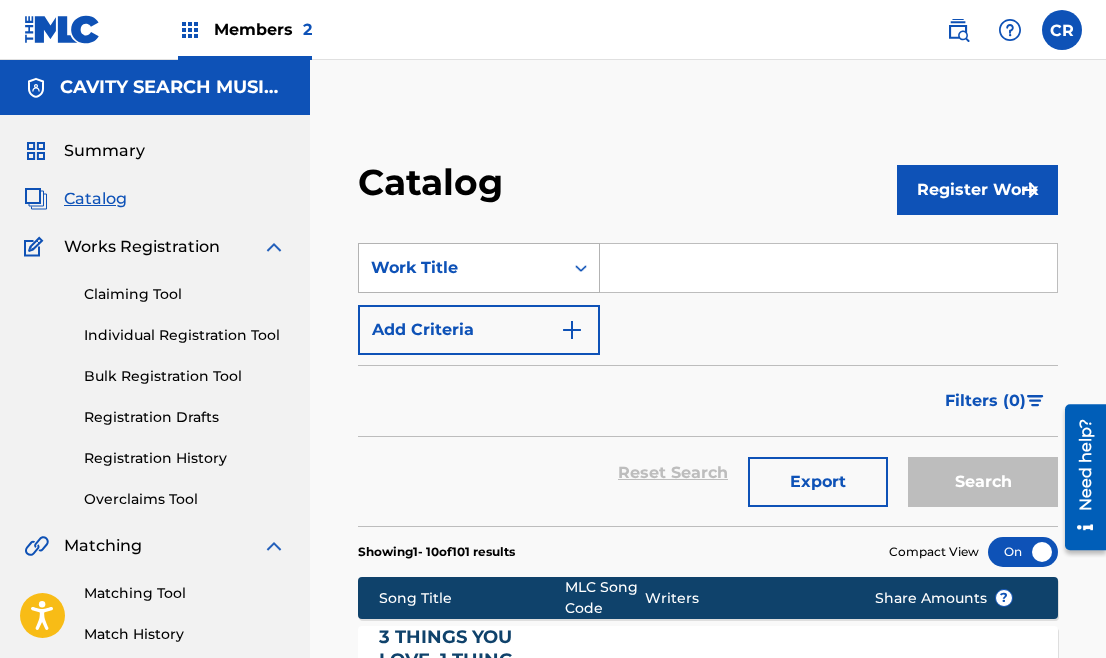 click on "Work Title" at bounding box center [461, 268] 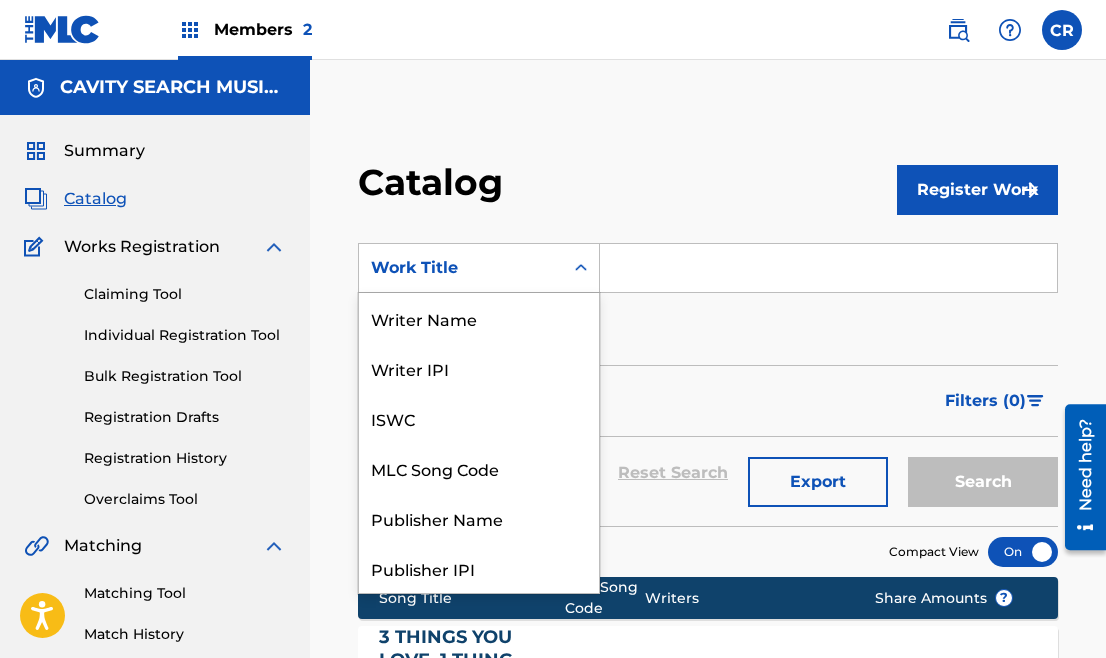 scroll, scrollTop: 300, scrollLeft: 0, axis: vertical 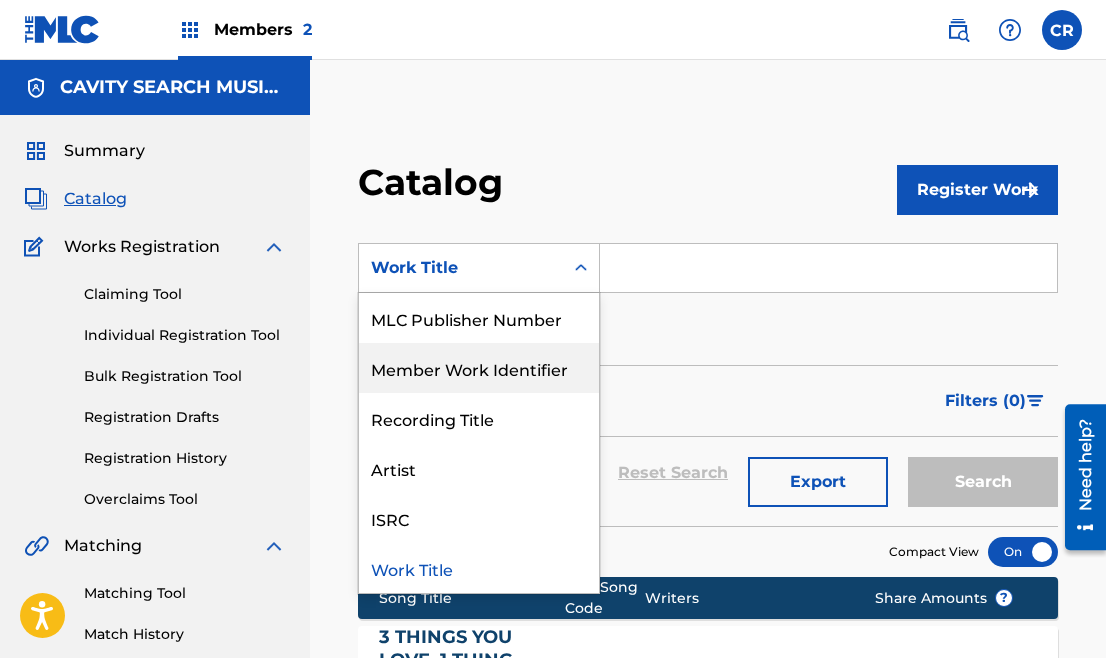 click on "Members    2" at bounding box center [245, 29] 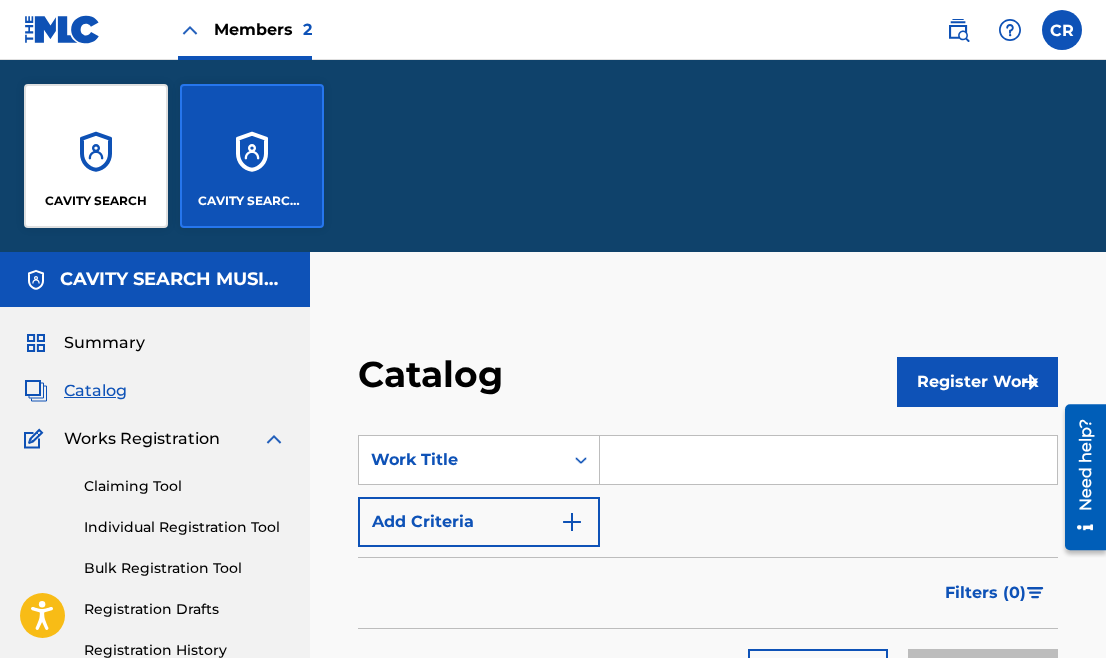 click on "CAVITY SEARCH" at bounding box center [96, 156] 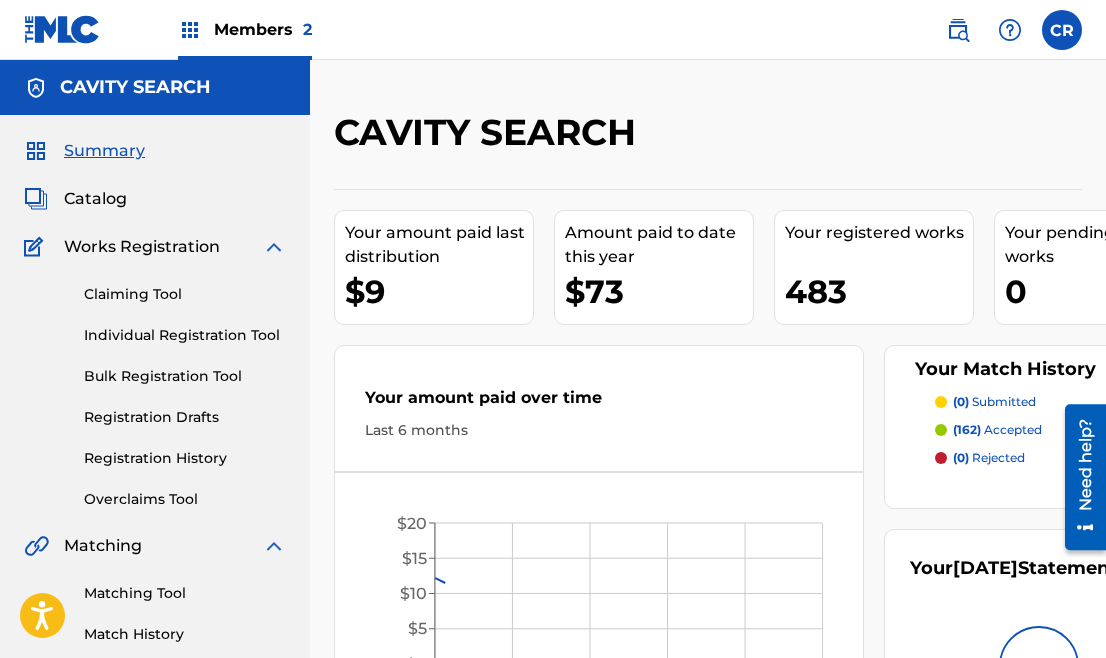 click on "Catalog" at bounding box center (95, 199) 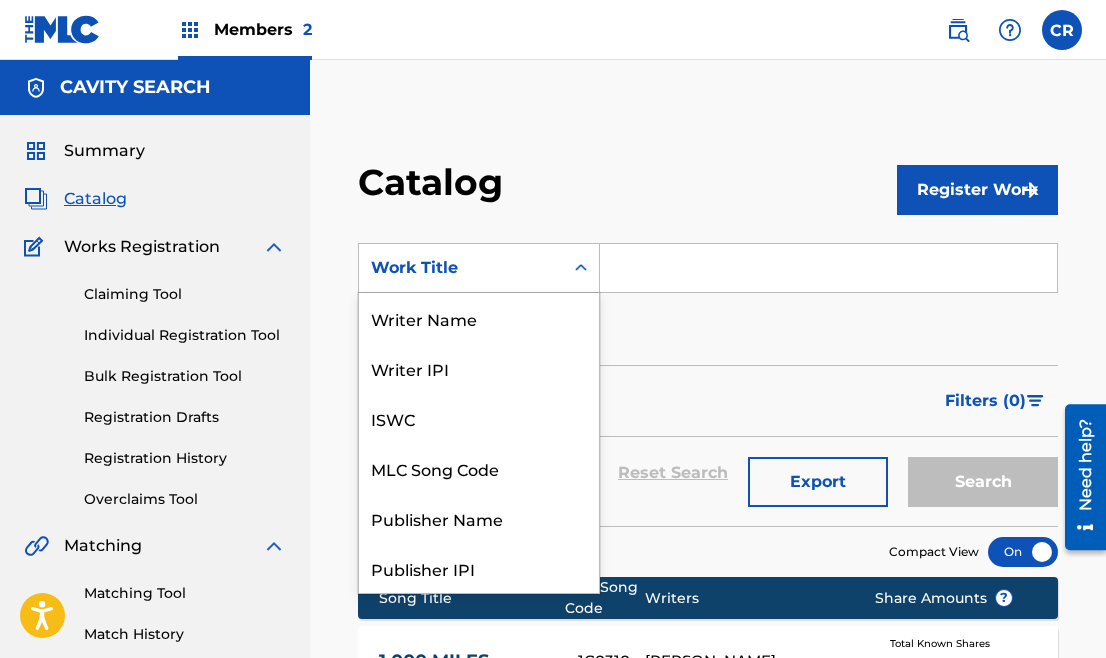 click on "Work Title" at bounding box center [461, 268] 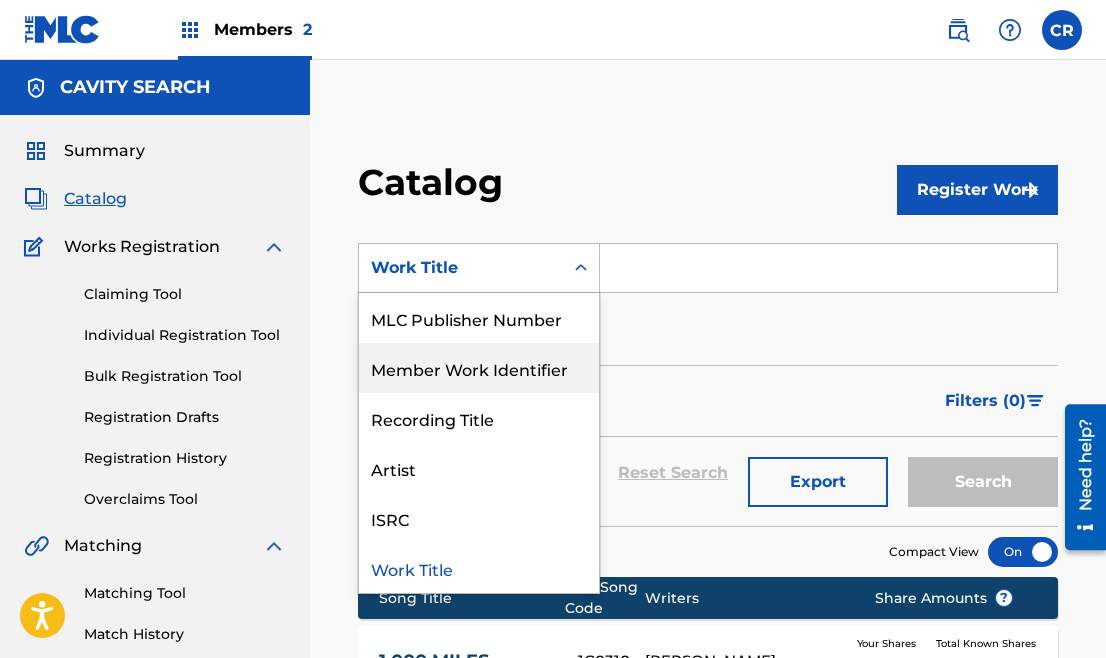 click at bounding box center (828, 268) 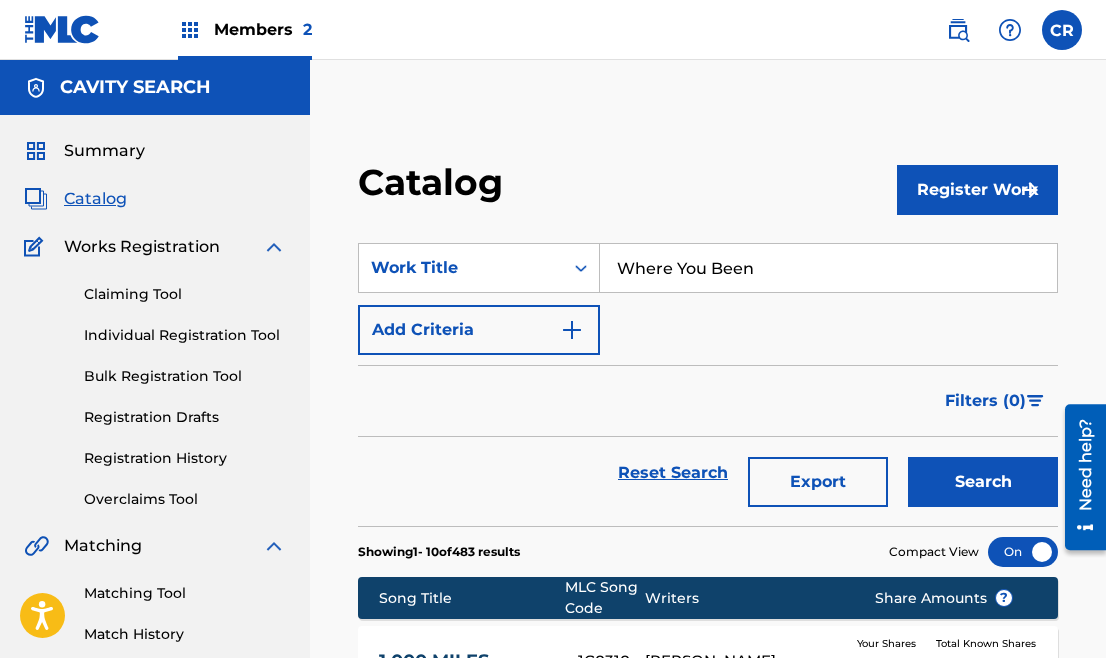 type on "Where You Been" 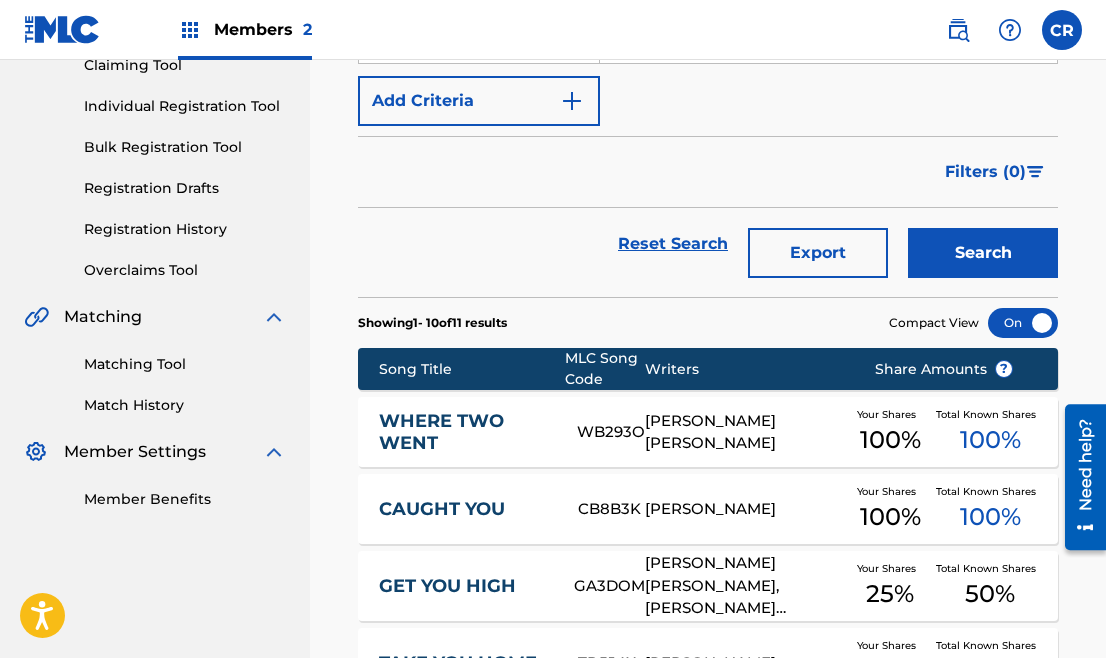 scroll, scrollTop: 0, scrollLeft: 0, axis: both 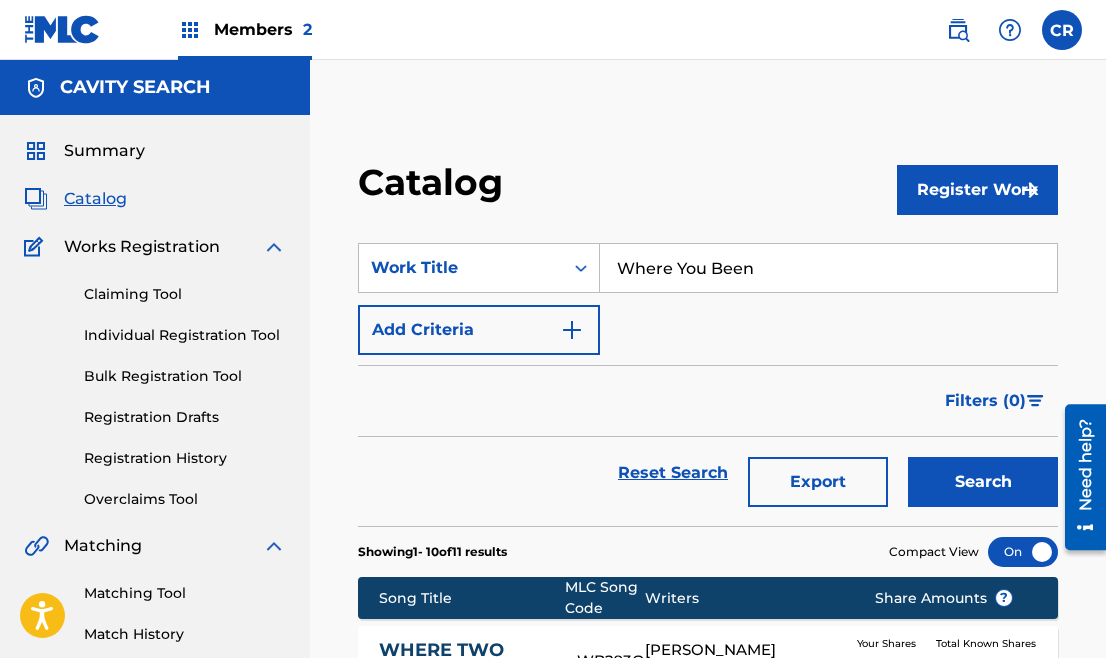click on "Members    2" at bounding box center (263, 29) 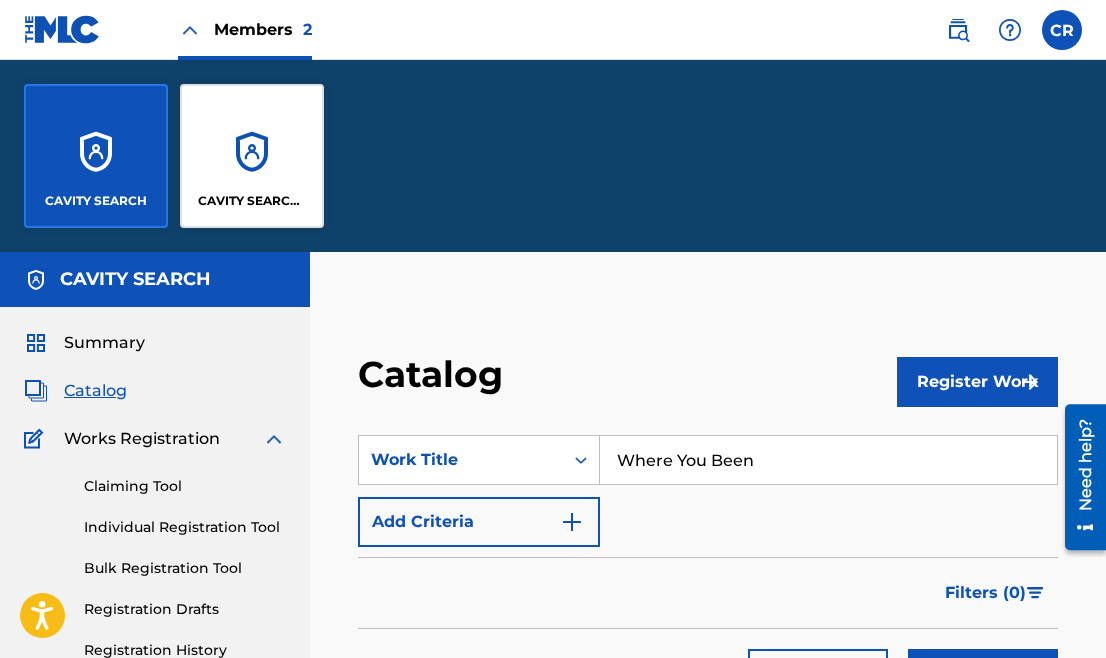 click on "CAVITY SEARCH MUSIC/[PERSON_NAME] MUSIC" at bounding box center [252, 156] 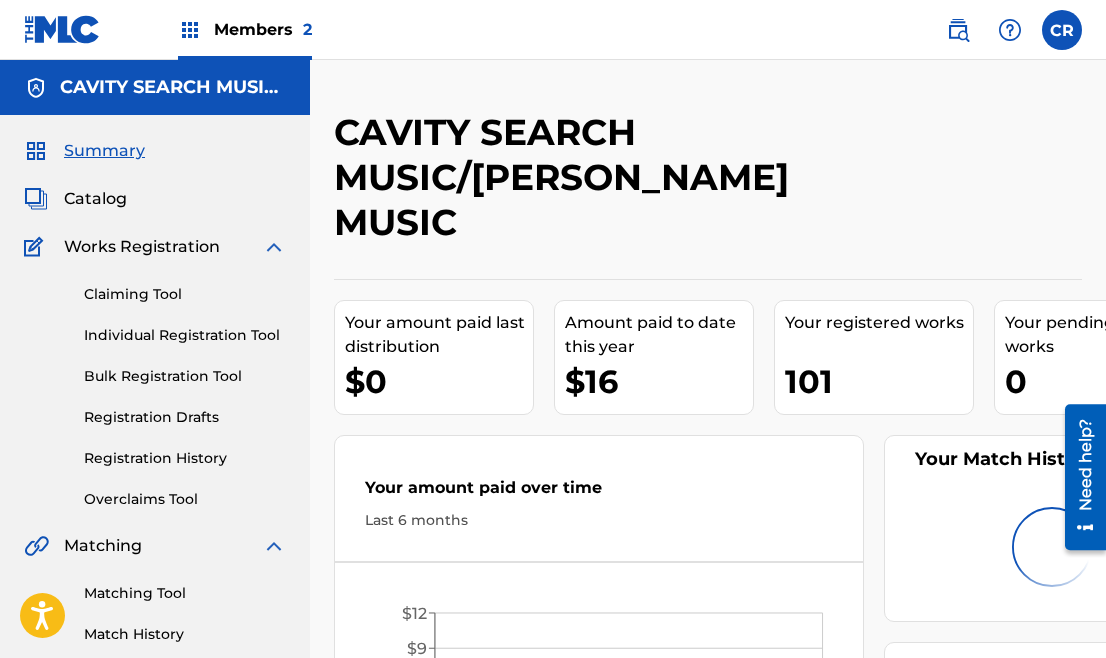 click on "Catalog" at bounding box center [95, 199] 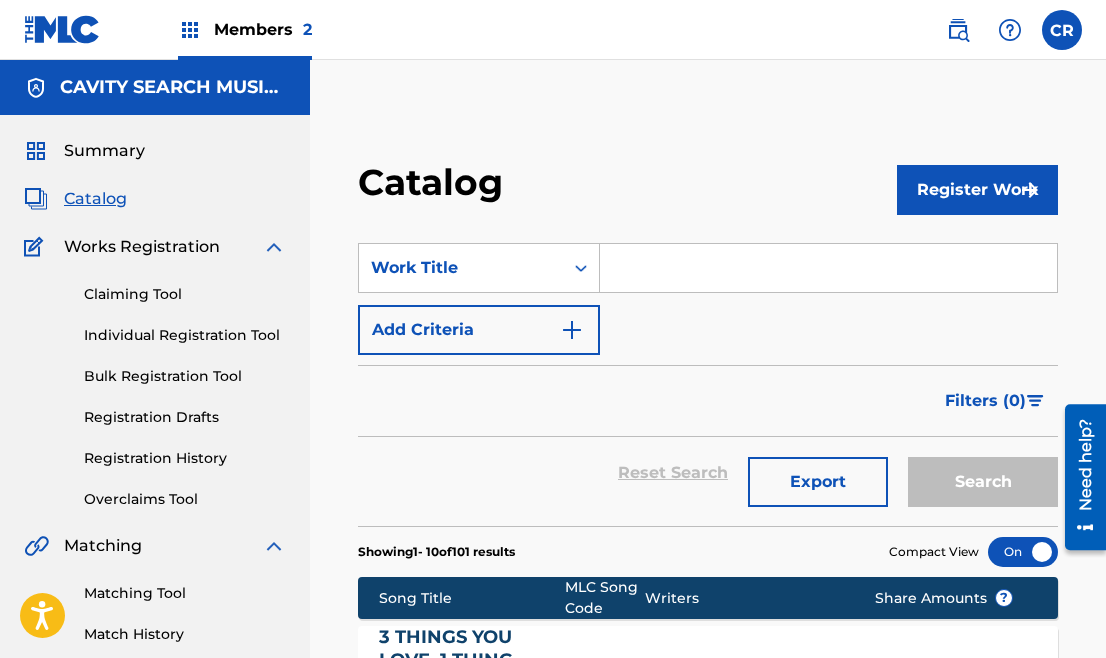 click at bounding box center (828, 268) 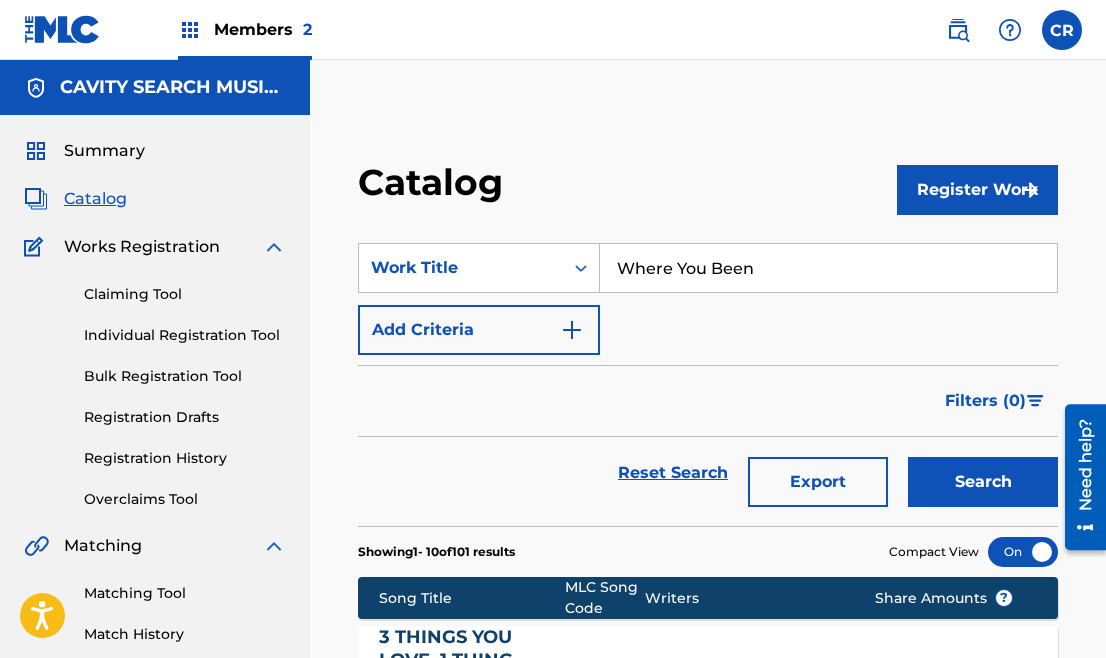 type on "Where You Been" 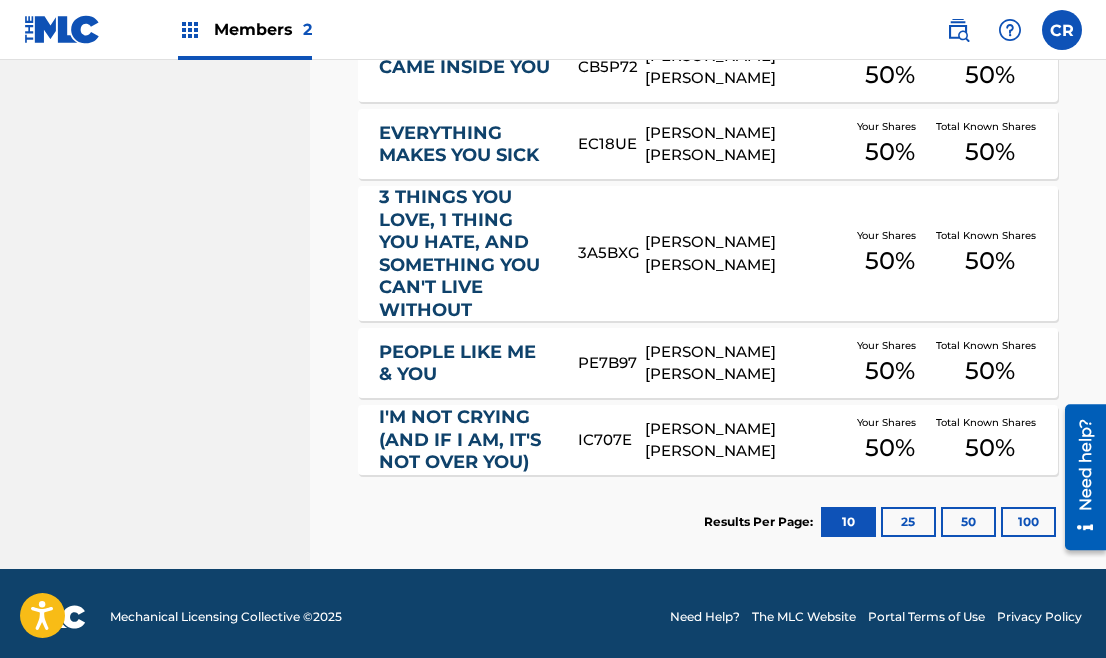 scroll, scrollTop: 0, scrollLeft: 0, axis: both 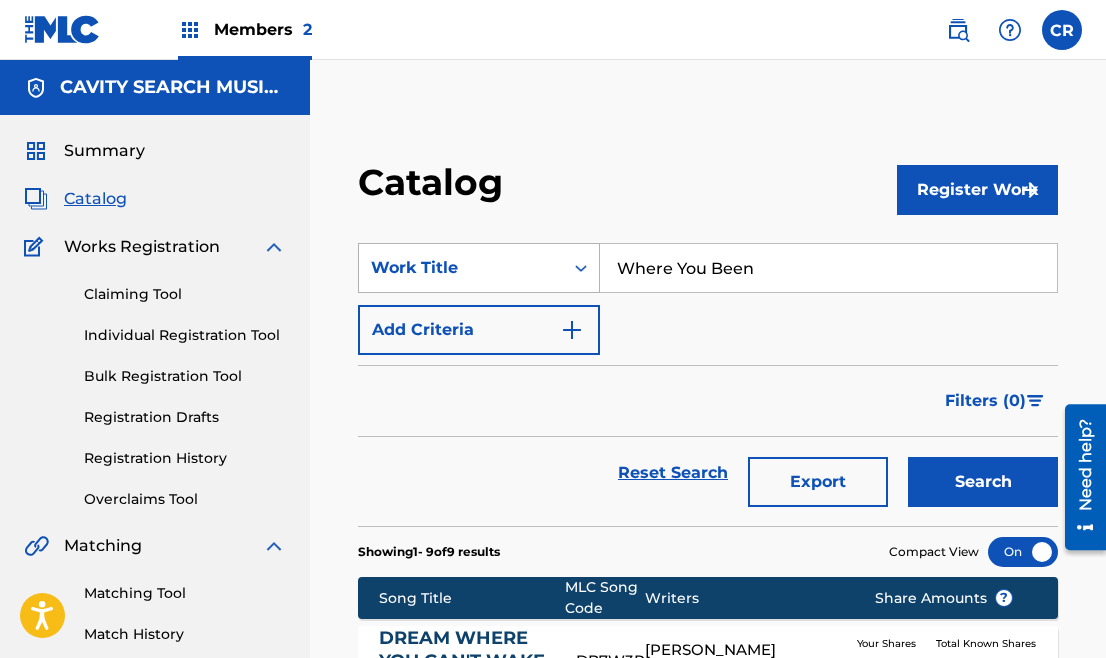 click on "Work Title" at bounding box center (461, 268) 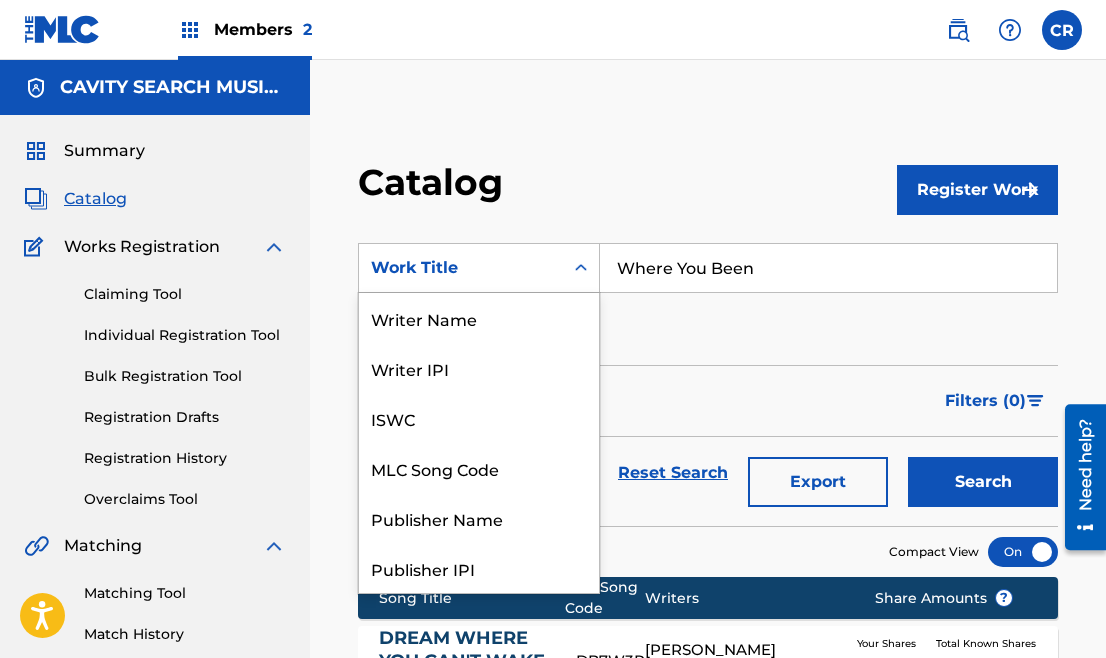 scroll, scrollTop: 300, scrollLeft: 0, axis: vertical 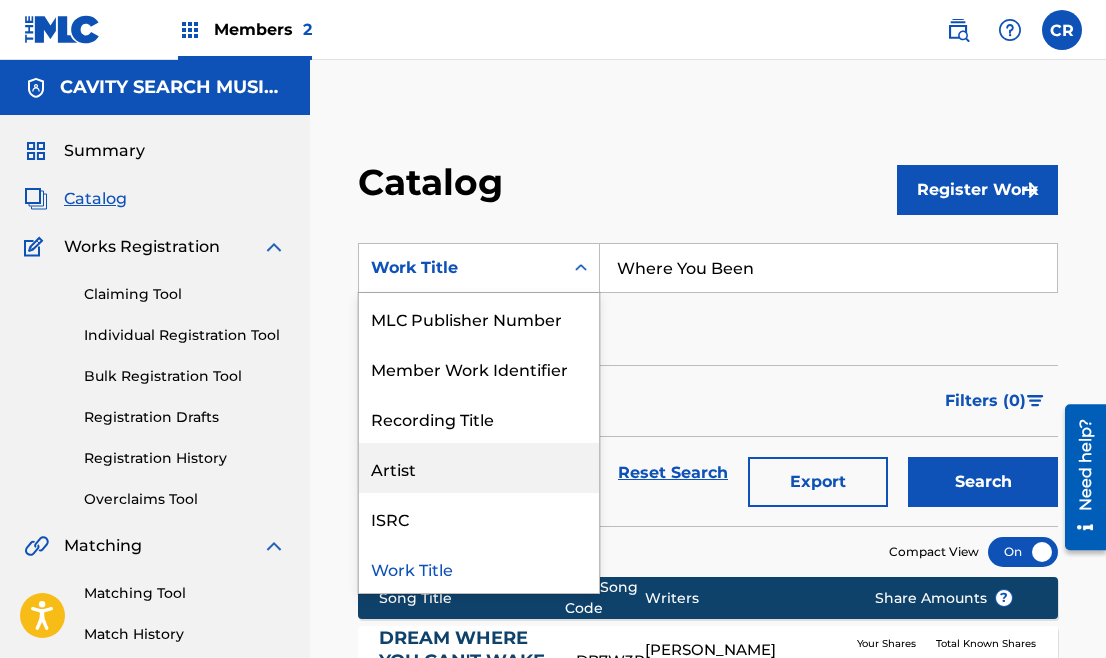 click on "Artist" at bounding box center (479, 468) 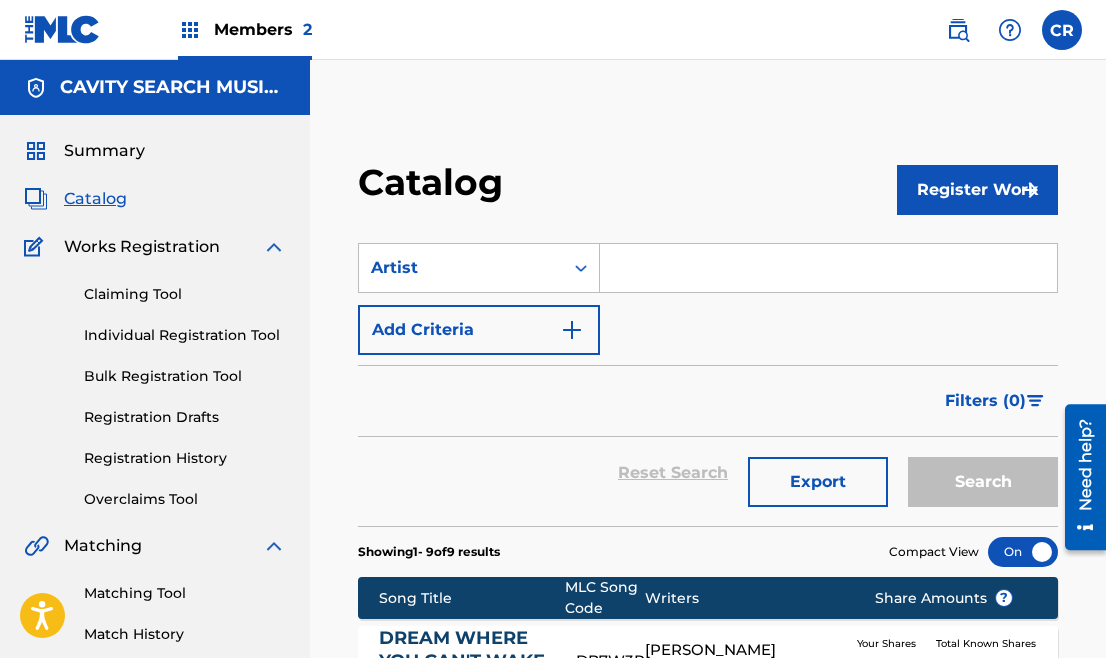 click at bounding box center (828, 268) 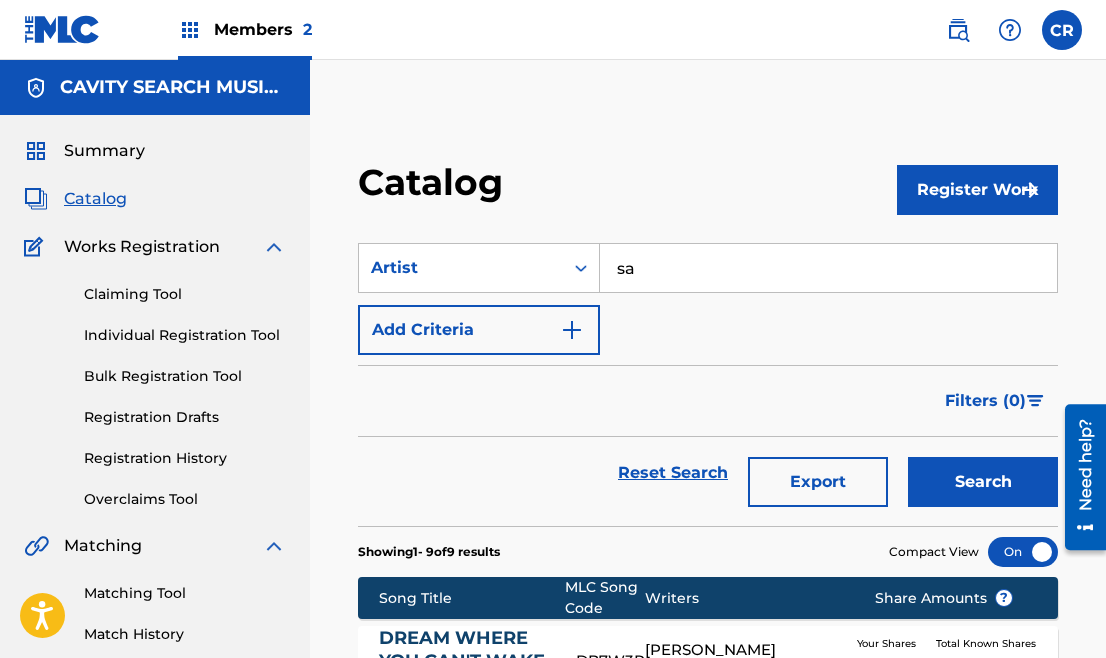 type on "s" 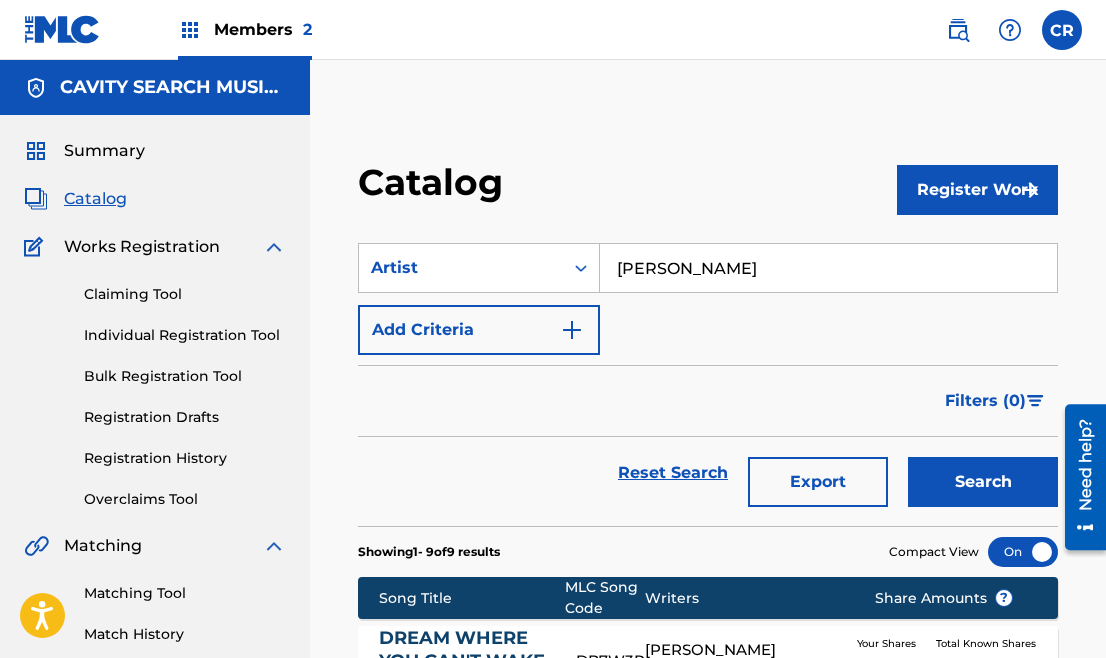 type on "[PERSON_NAME]" 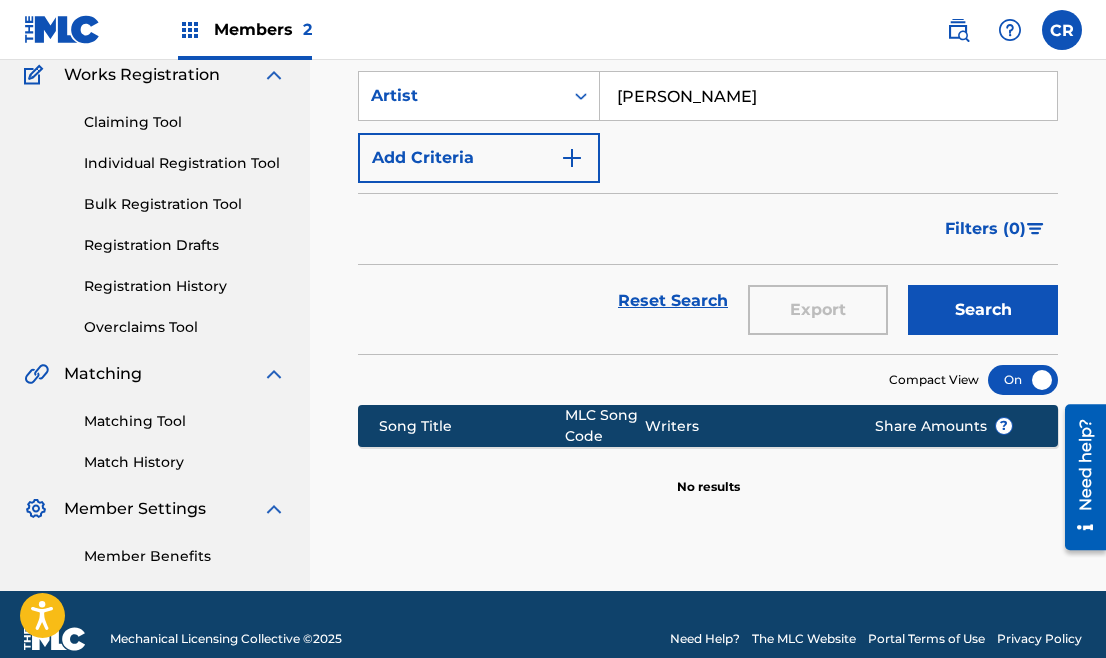 scroll, scrollTop: 0, scrollLeft: 0, axis: both 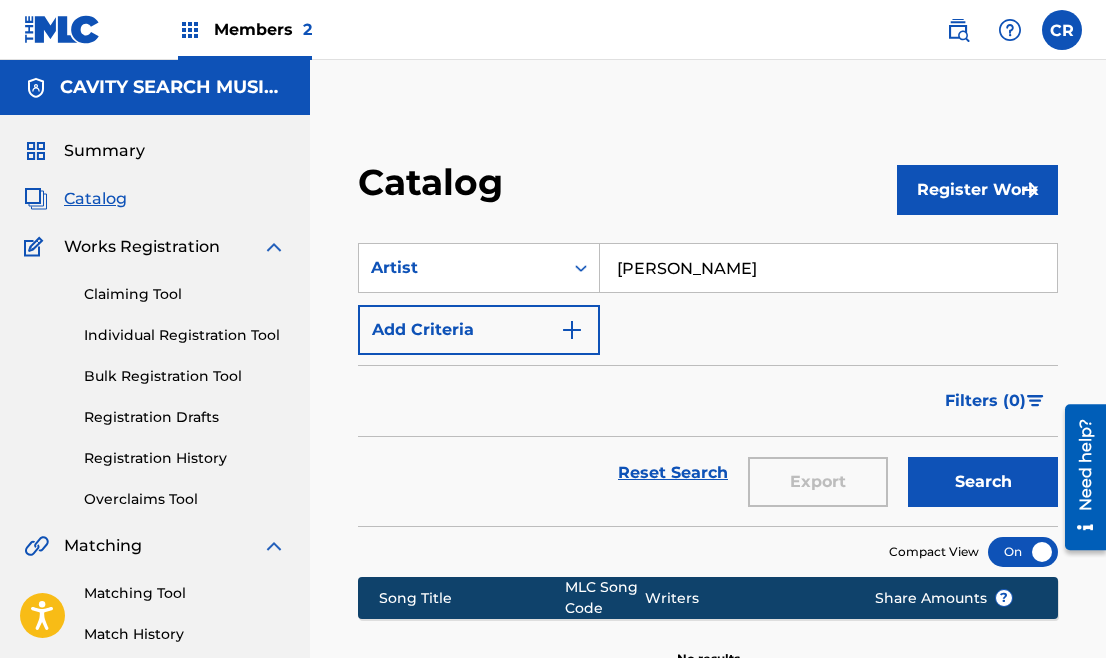 click on "Members    2" at bounding box center (263, 29) 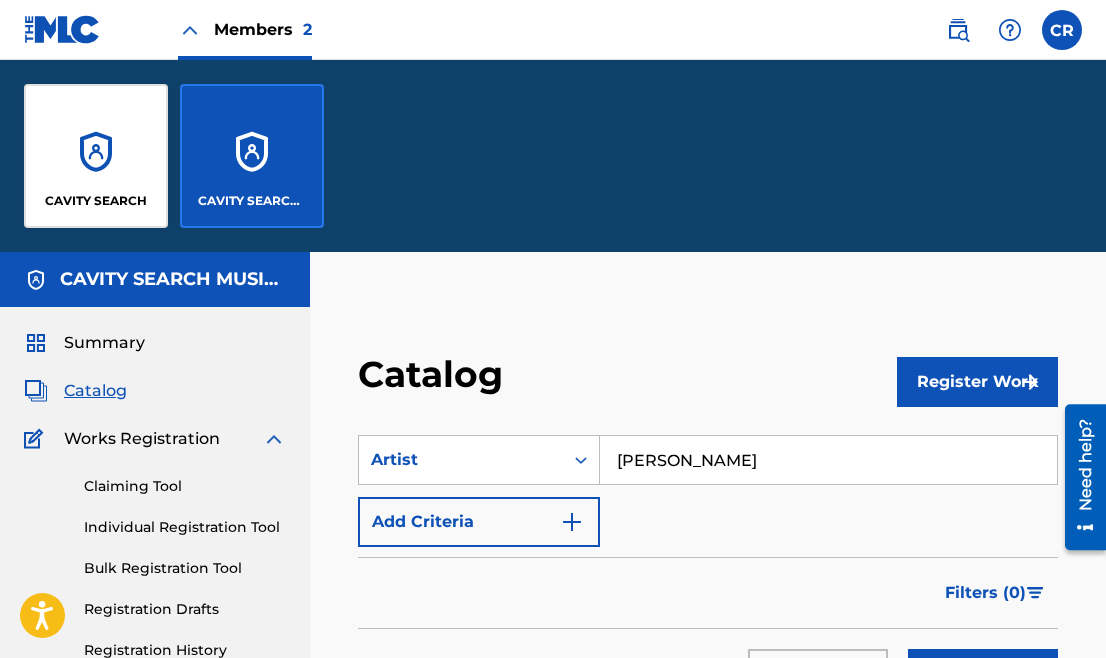click on "CAVITY SEARCH" at bounding box center [96, 156] 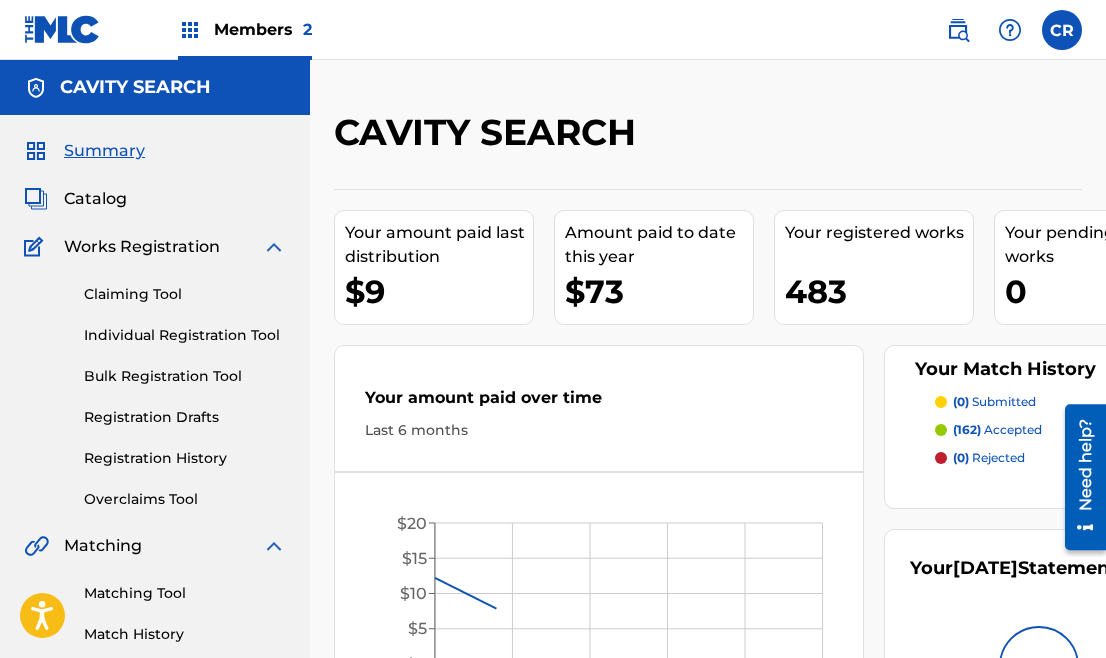 click on "Members    2" at bounding box center (263, 29) 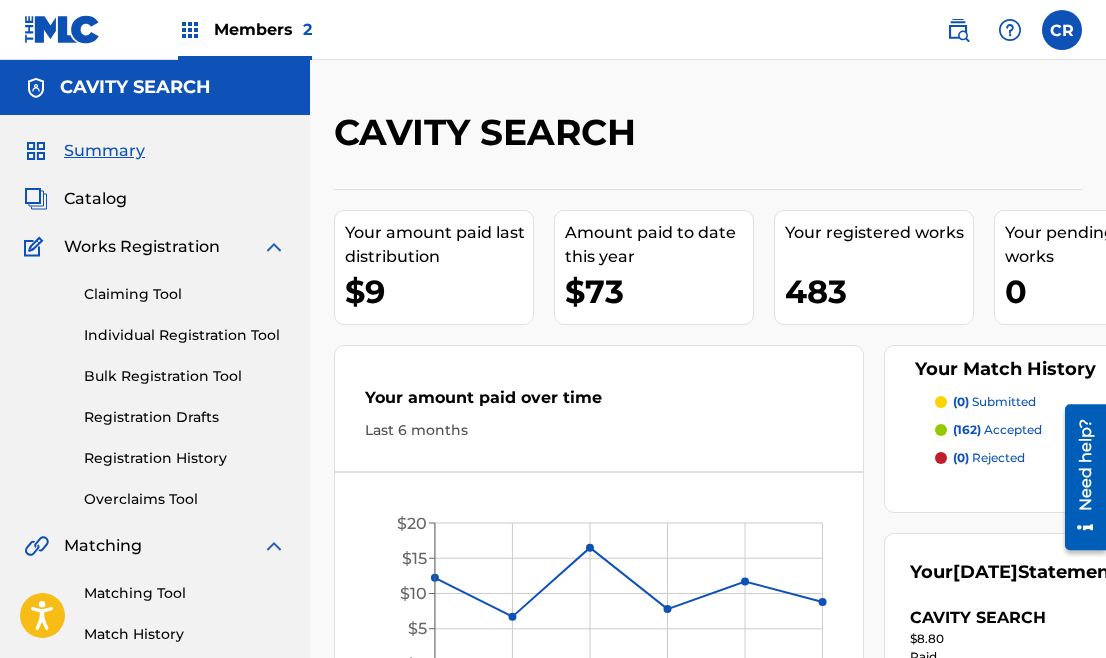 click on "Catalog" at bounding box center [95, 199] 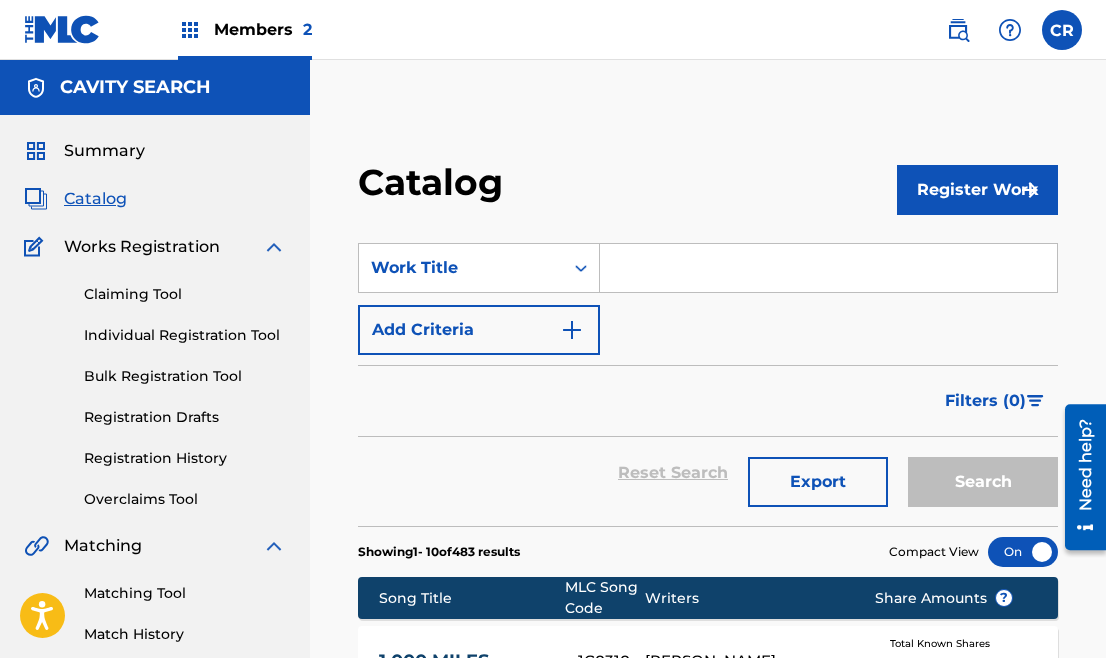 click on "SearchWithCriteria7b187b96-b2c4-4851-8127-f37542b30e47 Work Title Add Criteria" at bounding box center [708, 299] 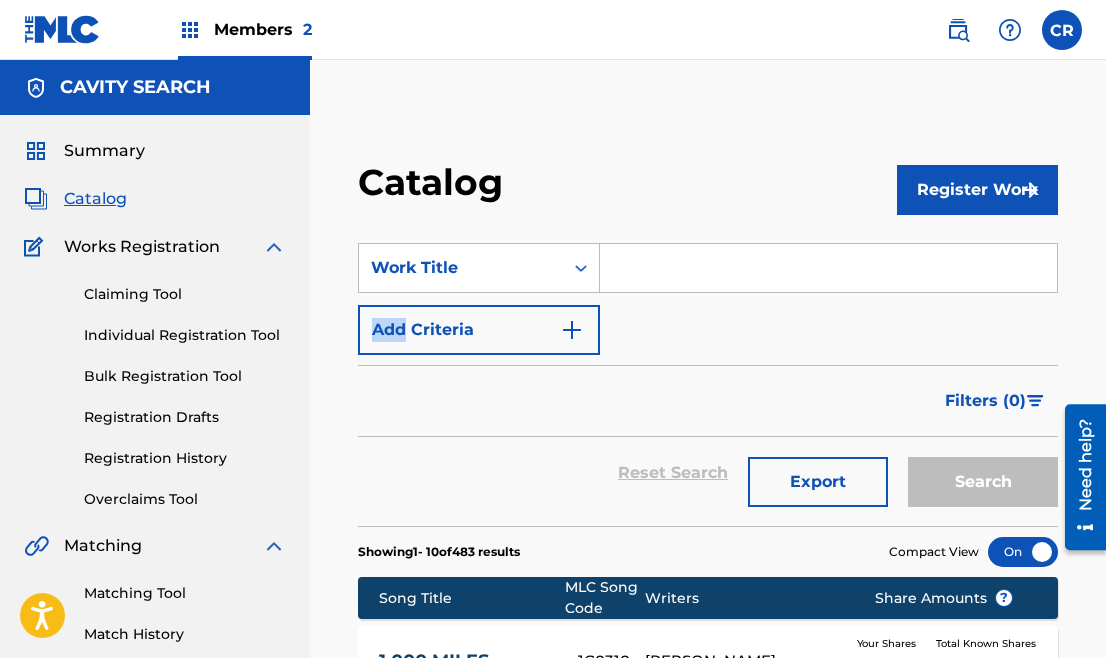 click on "SearchWithCriteria7b187b96-b2c4-4851-8127-f37542b30e47 Work Title Add Criteria" at bounding box center (708, 299) 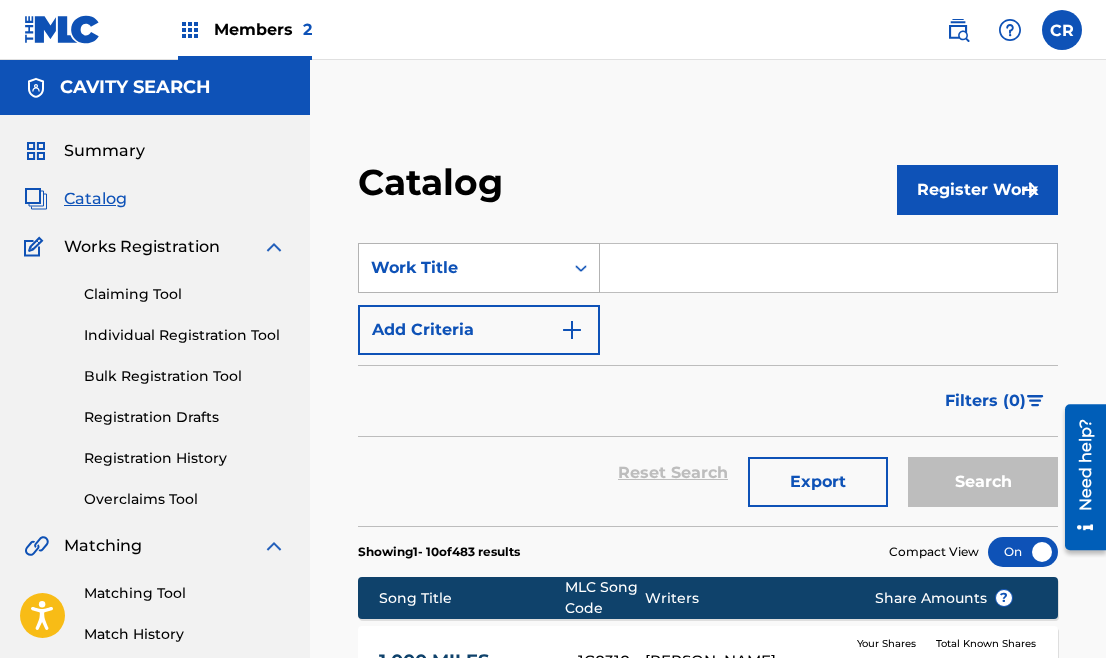 click at bounding box center (581, 268) 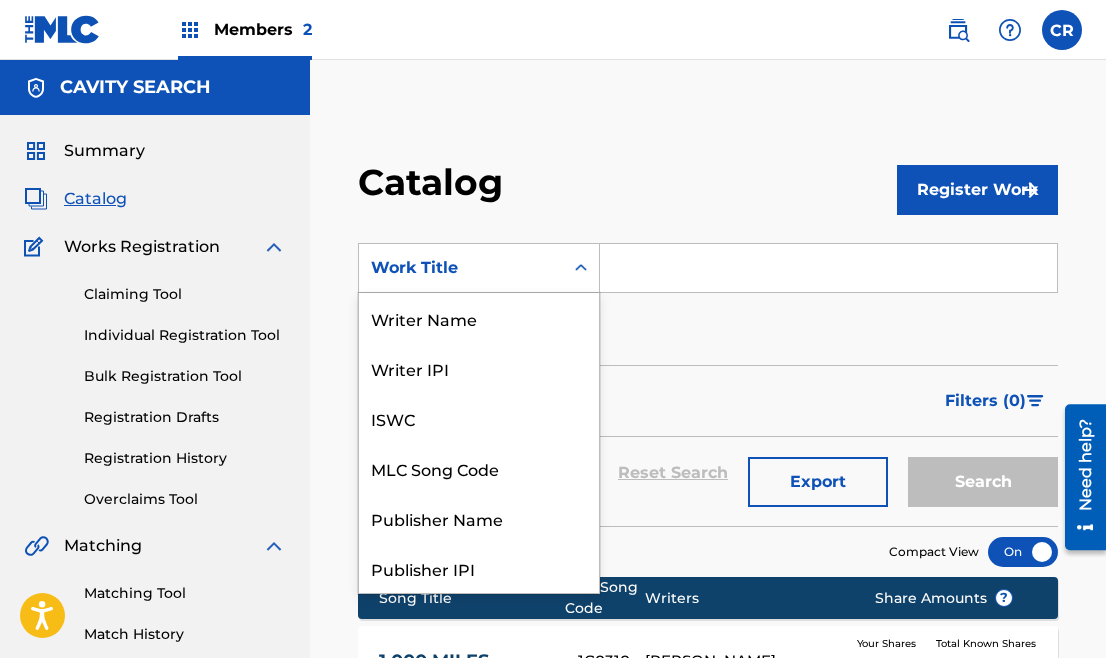 scroll, scrollTop: 300, scrollLeft: 0, axis: vertical 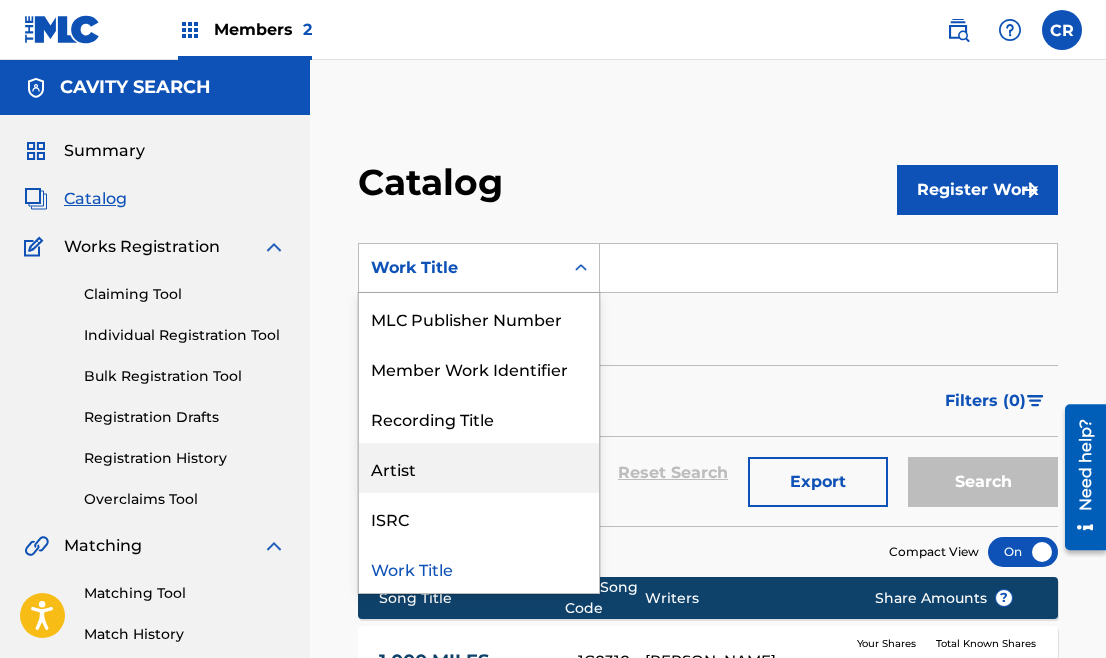 click on "Artist" at bounding box center [479, 468] 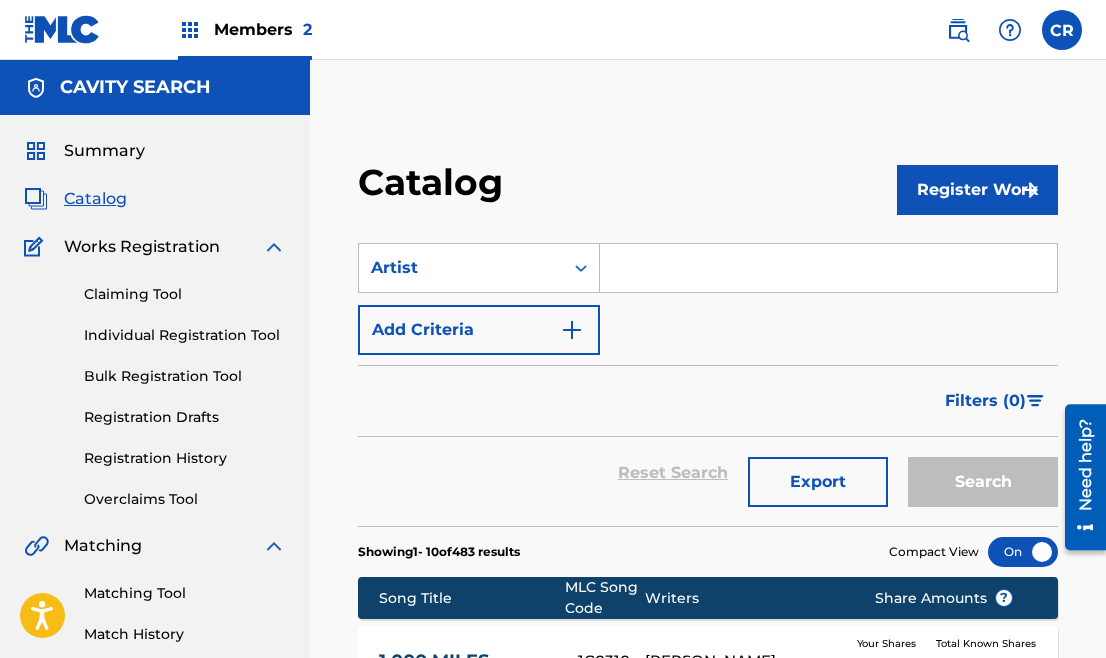 click at bounding box center (828, 268) 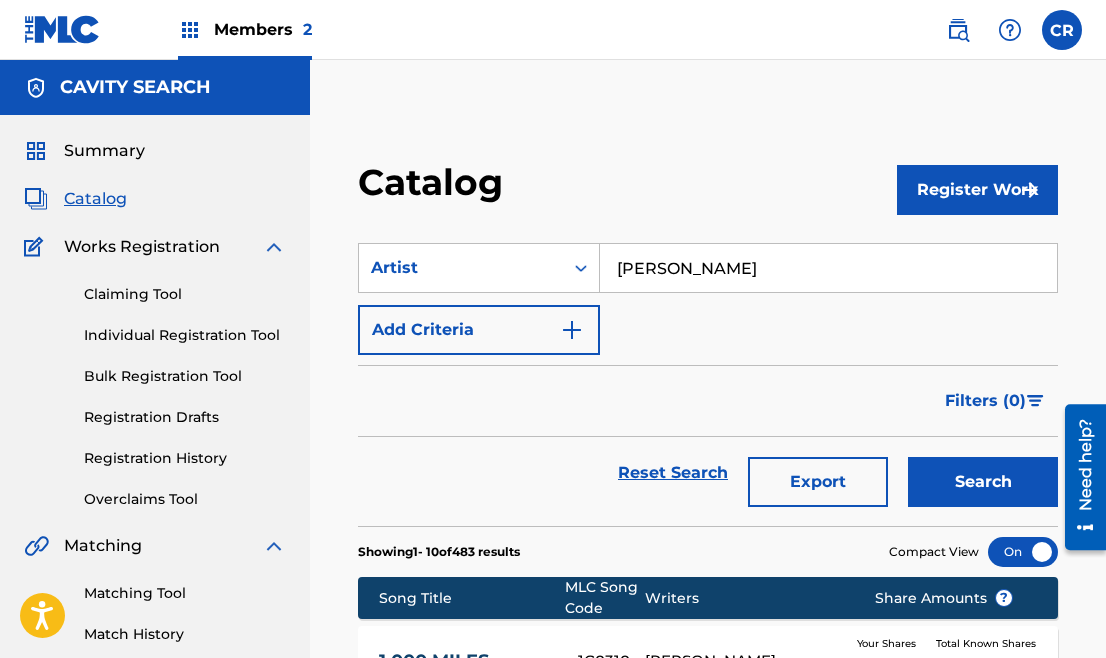 type on "[PERSON_NAME]" 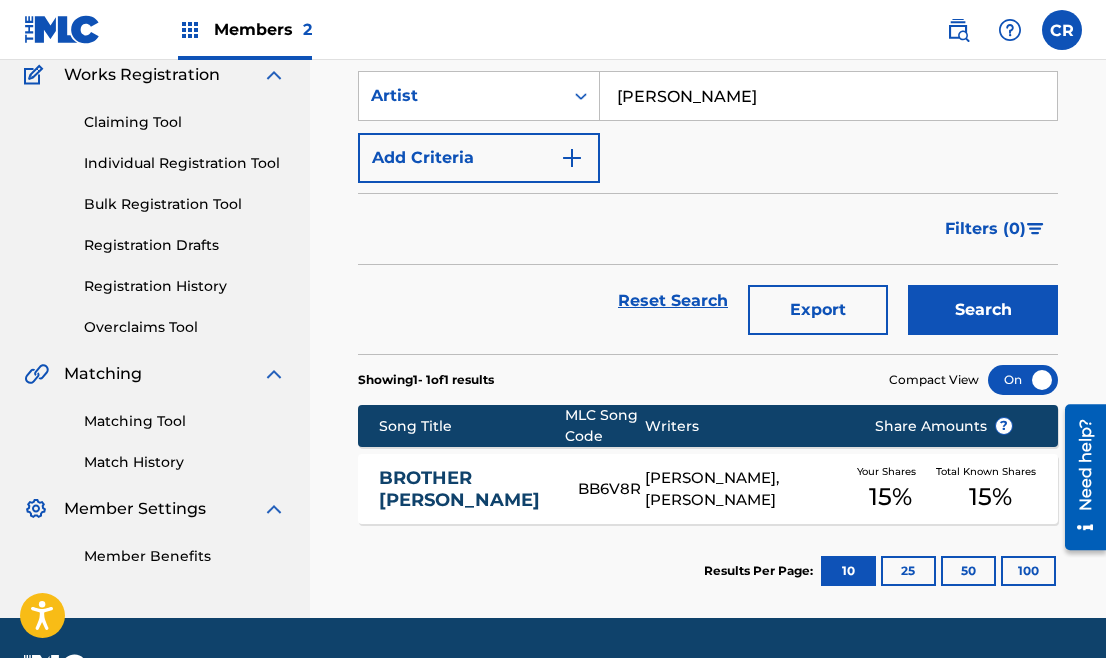 scroll, scrollTop: 173, scrollLeft: 0, axis: vertical 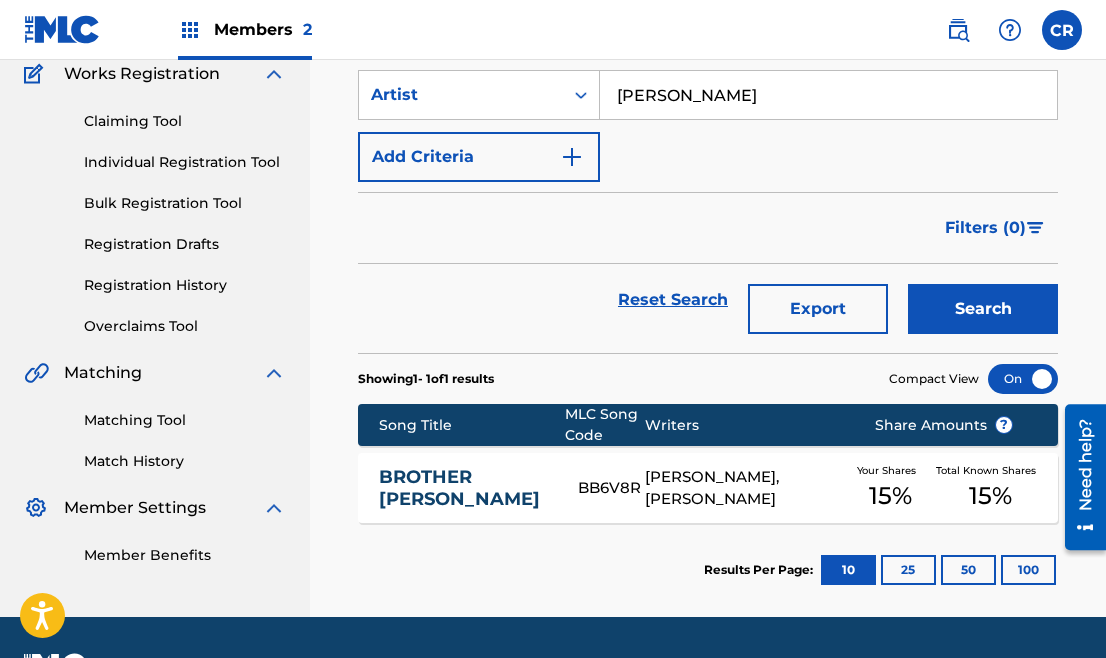 click on "[PERSON_NAME], [PERSON_NAME]" at bounding box center (745, 488) 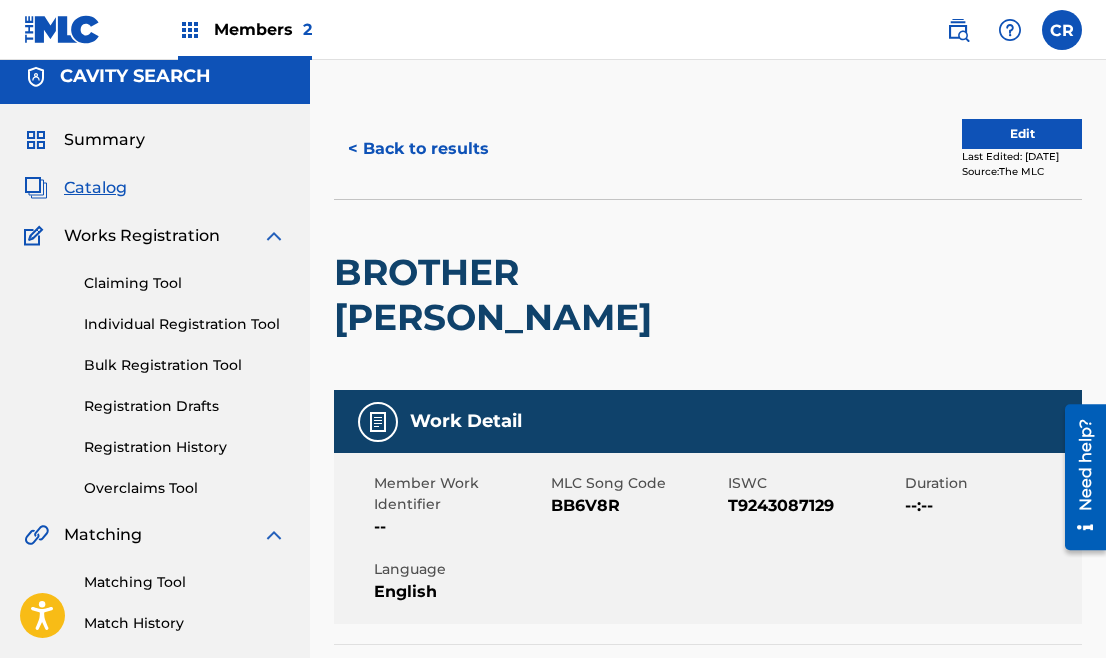 scroll, scrollTop: 0, scrollLeft: 0, axis: both 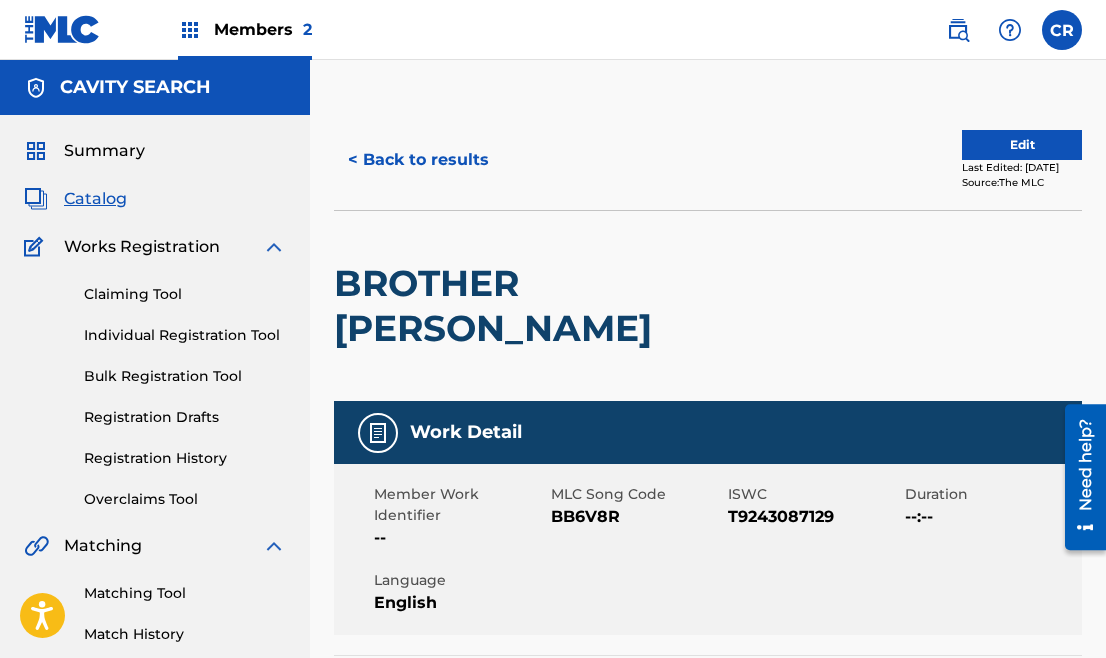 click on "< Back to results" at bounding box center (418, 160) 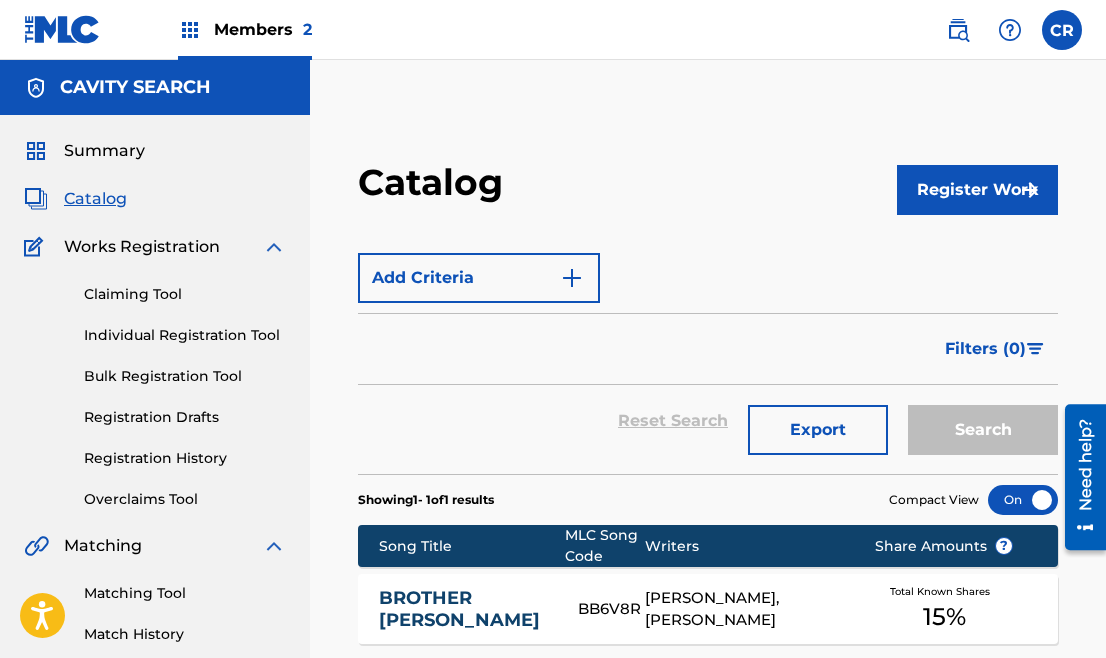 scroll, scrollTop: 173, scrollLeft: 0, axis: vertical 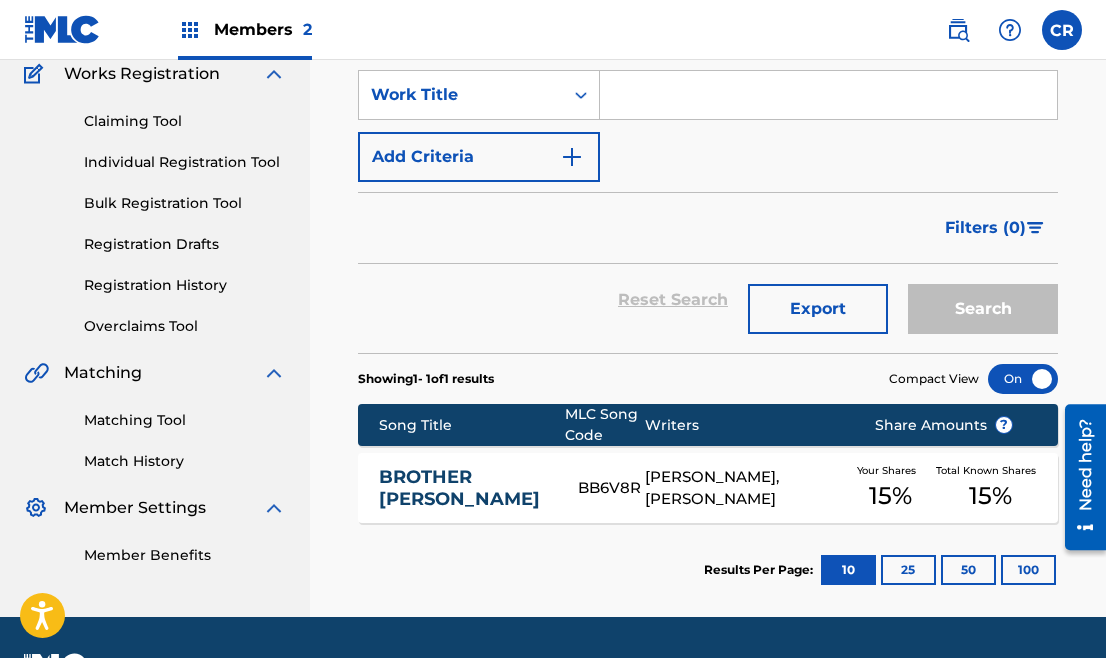 click at bounding box center [828, 95] 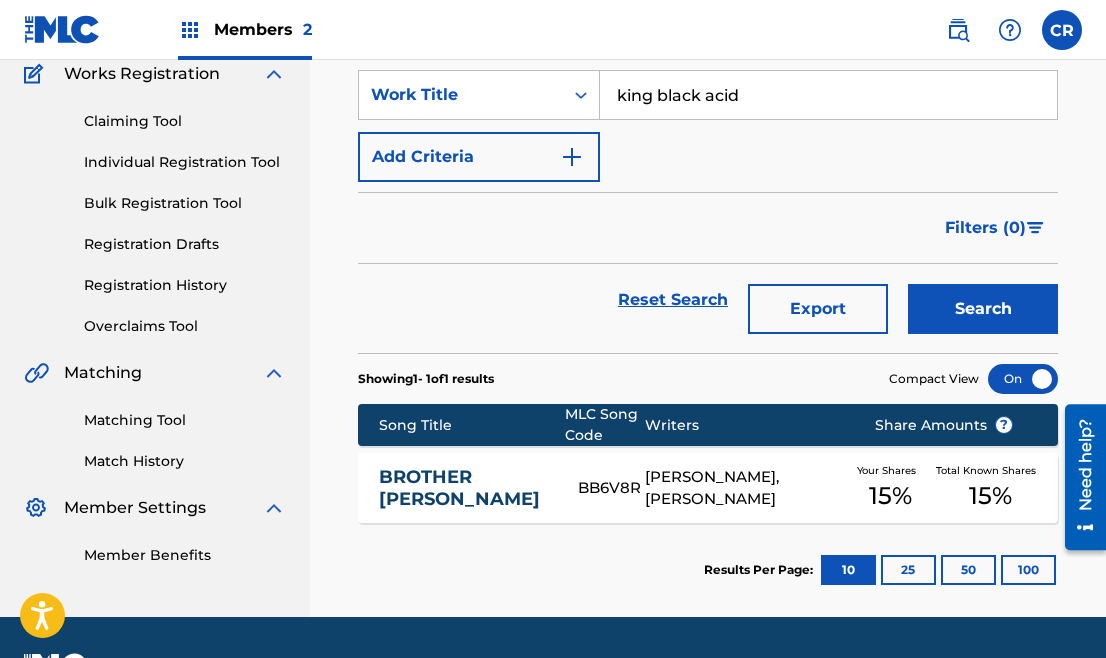click on "king black acid" at bounding box center (828, 95) 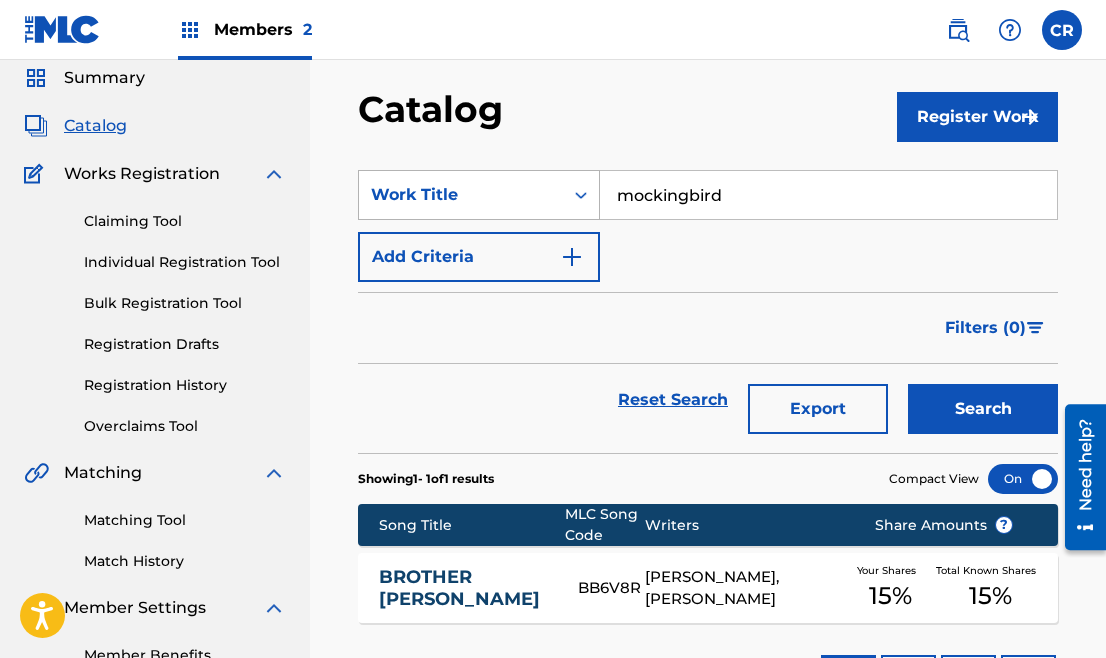 scroll, scrollTop: 35, scrollLeft: 0, axis: vertical 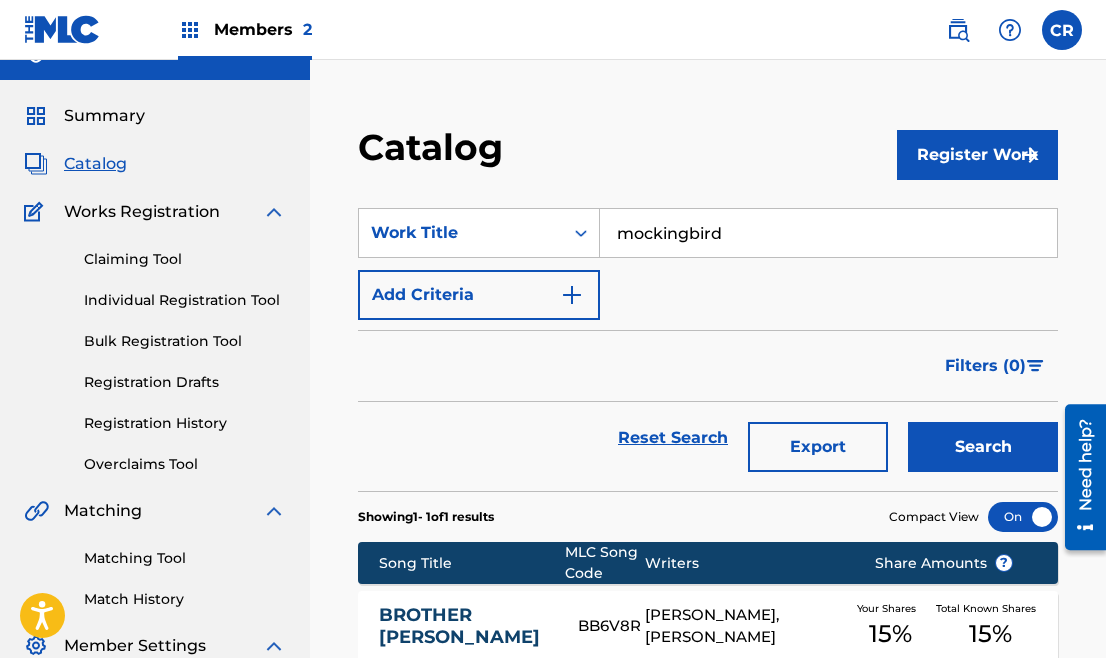 type on "mockingbird" 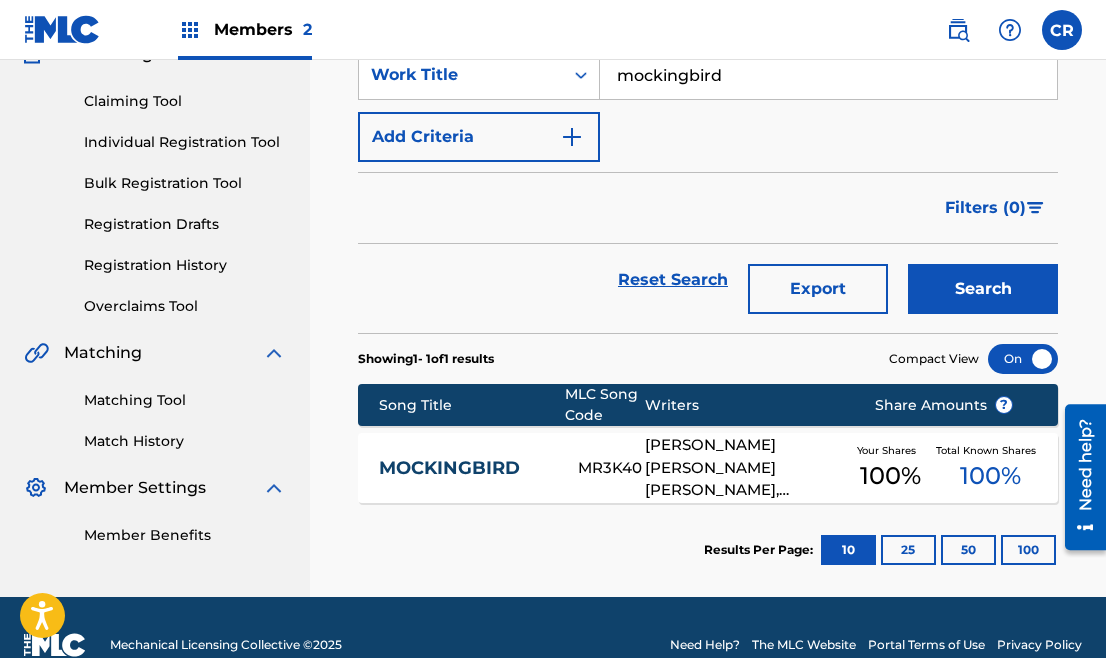 scroll, scrollTop: 228, scrollLeft: 0, axis: vertical 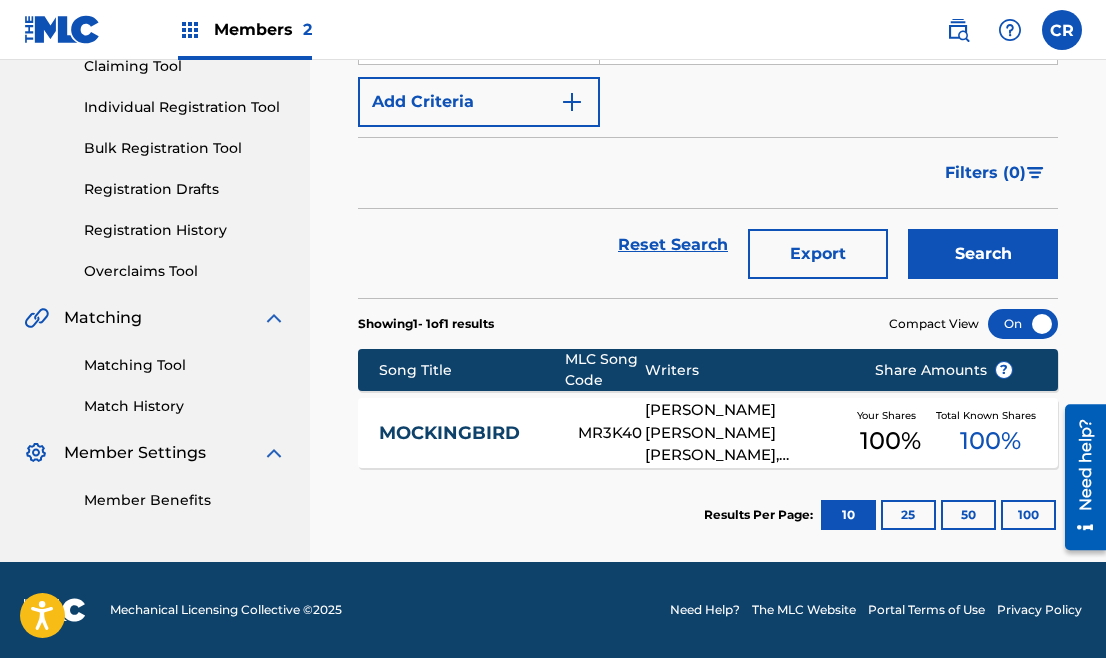 click on "[PERSON_NAME] [PERSON_NAME] [PERSON_NAME], [PERSON_NAME], [PERSON_NAME]" at bounding box center [745, 433] 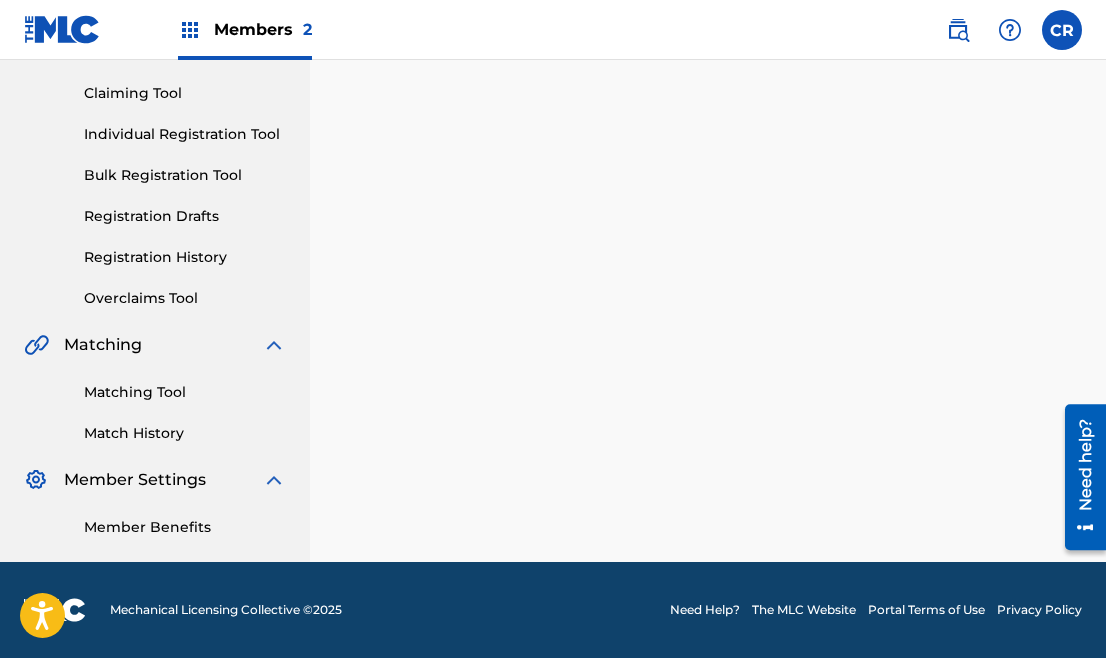 scroll, scrollTop: 0, scrollLeft: 0, axis: both 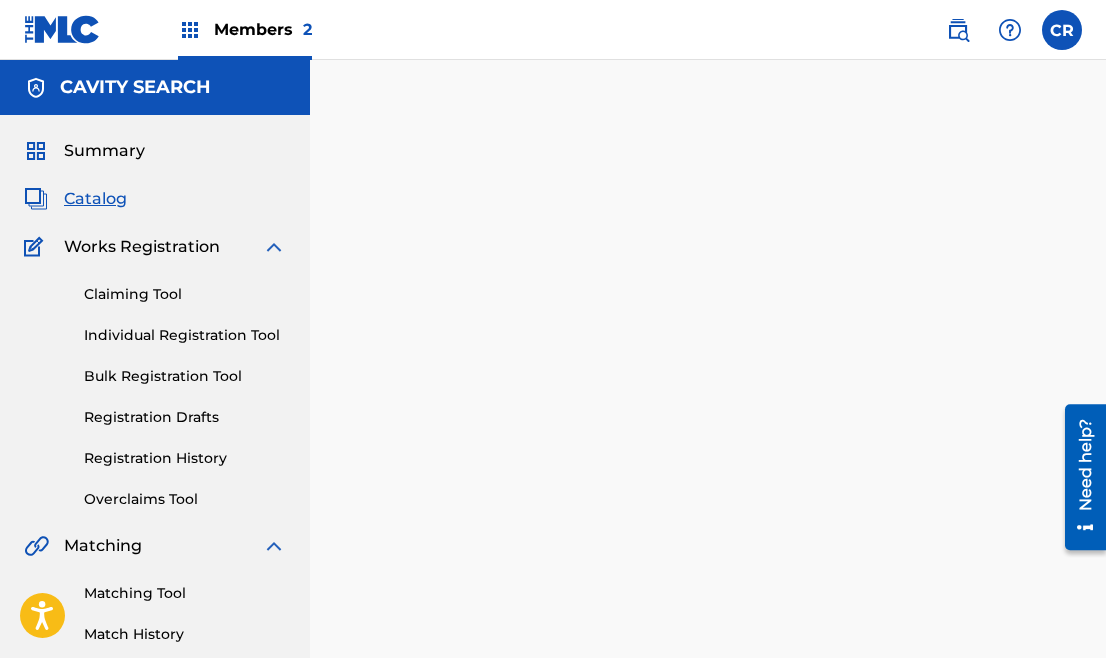 click at bounding box center [708, 436] 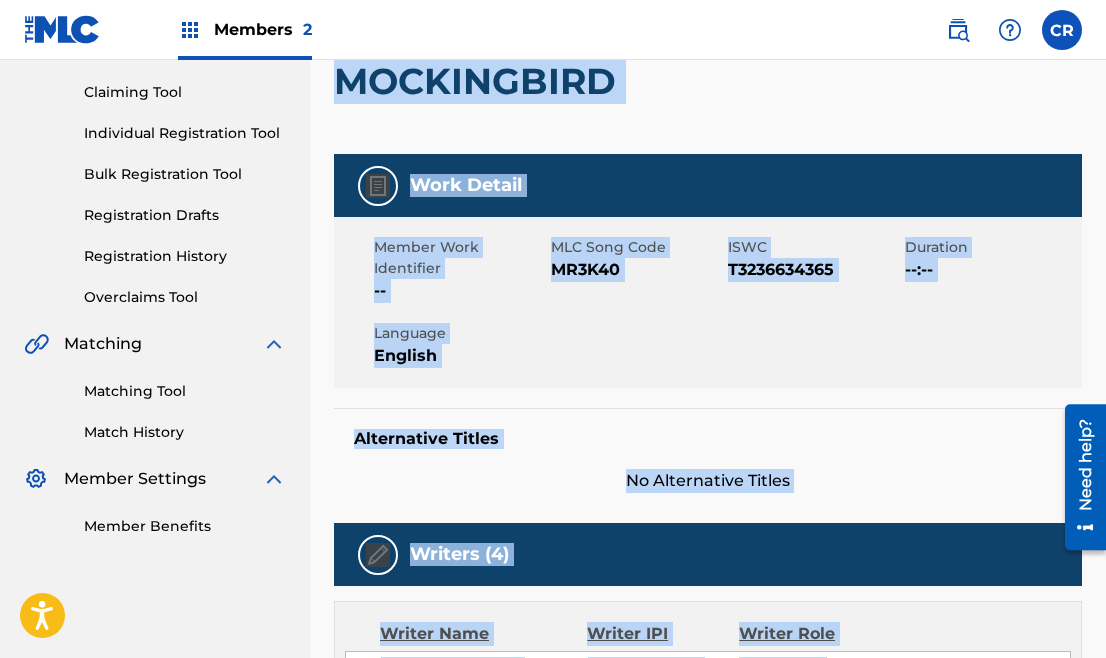click on "Work Detail   Member Work Identifier -- MLC Song Code MR3K40 ISWC T3236634365 Duration --:-- Language English Alternative Titles No Alternative Titles" at bounding box center [708, 323] 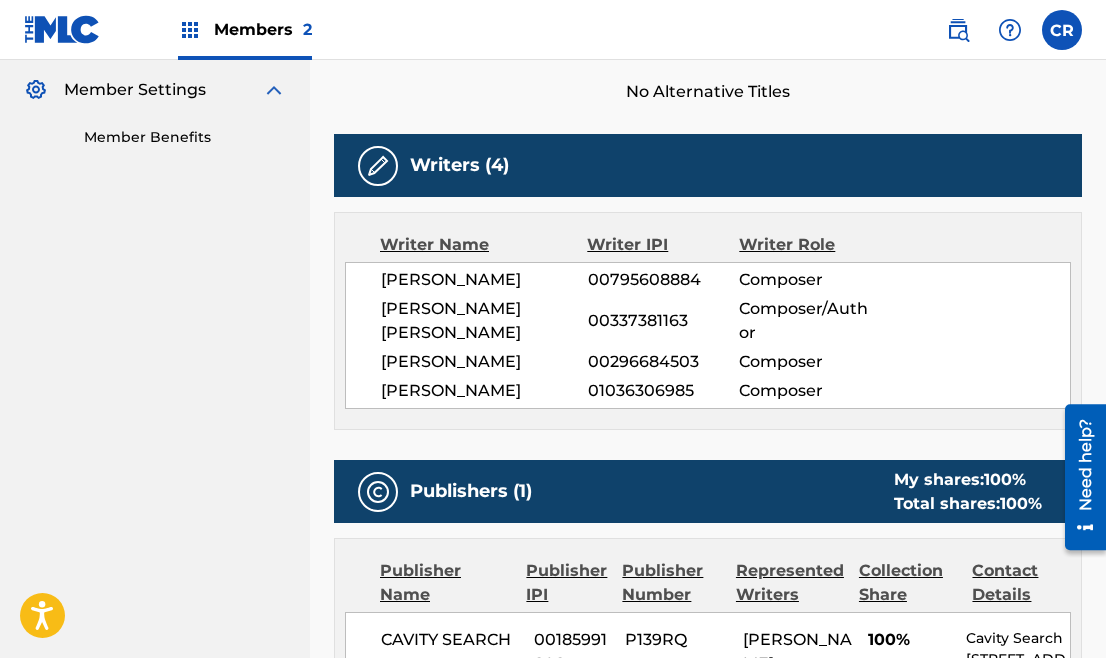 scroll, scrollTop: 592, scrollLeft: 0, axis: vertical 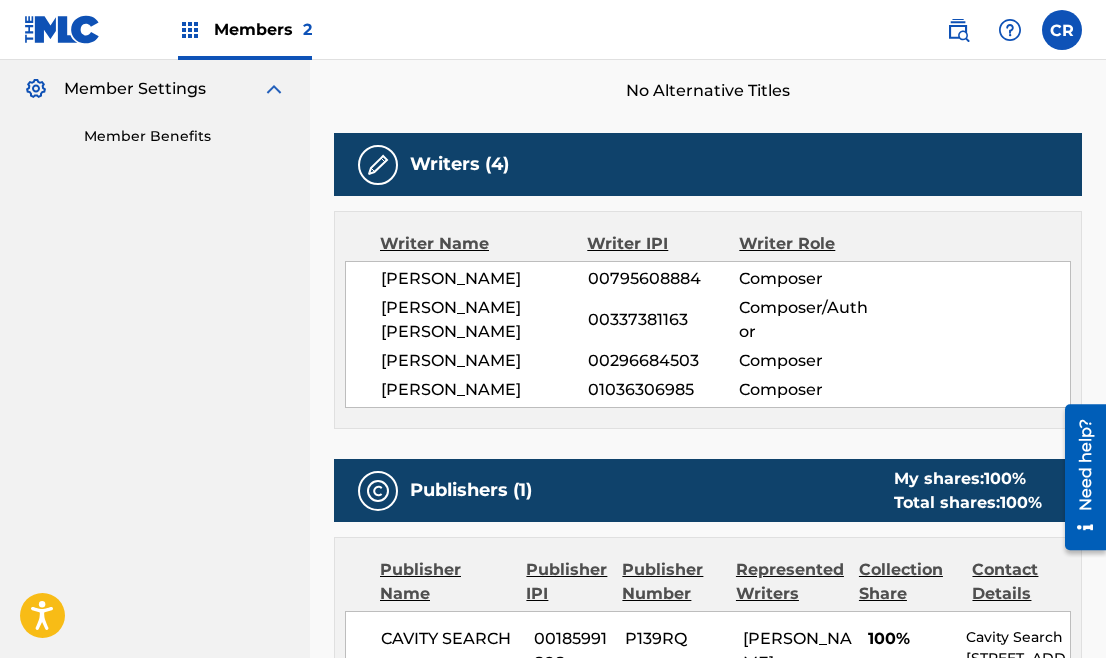 click on "[PERSON_NAME] [PERSON_NAME] 00337381163 Composer/Author" at bounding box center (725, 320) 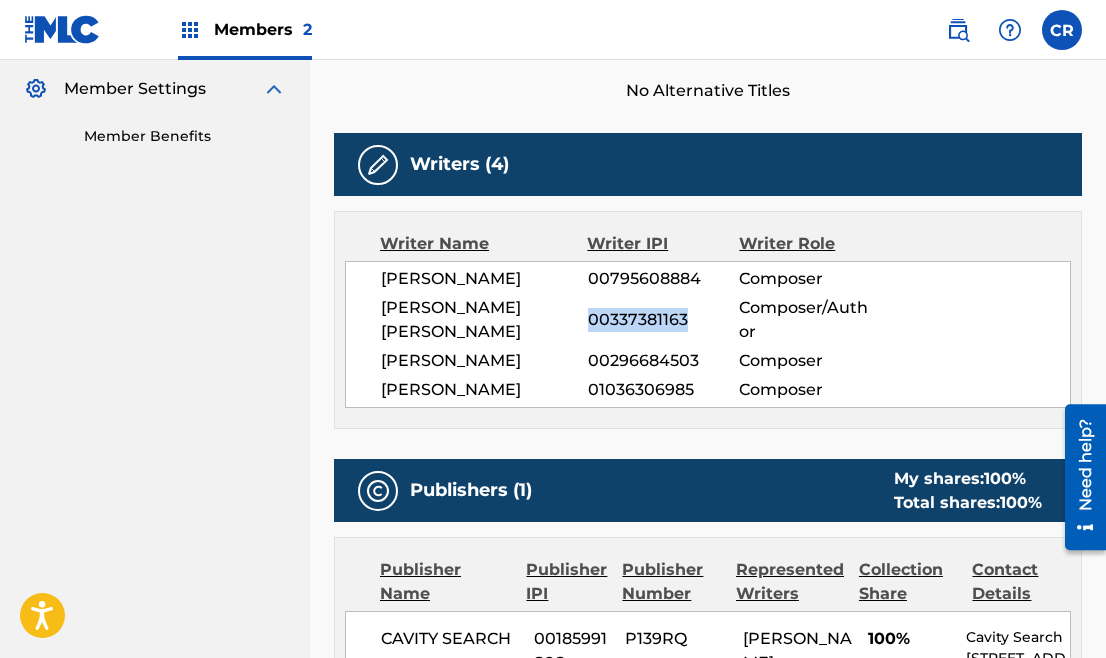 click on "00337381163" at bounding box center (664, 320) 